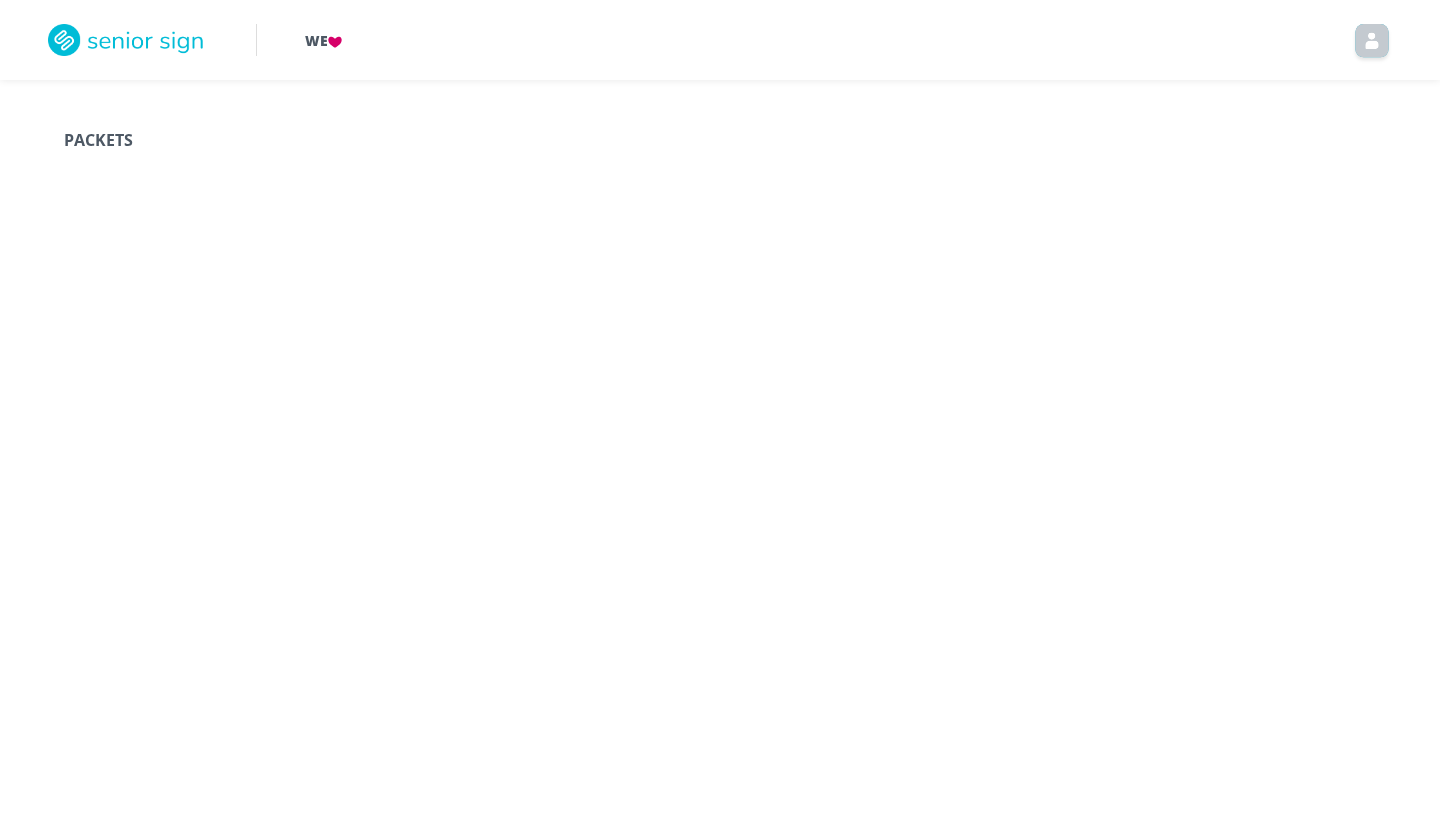 scroll, scrollTop: 0, scrollLeft: 0, axis: both 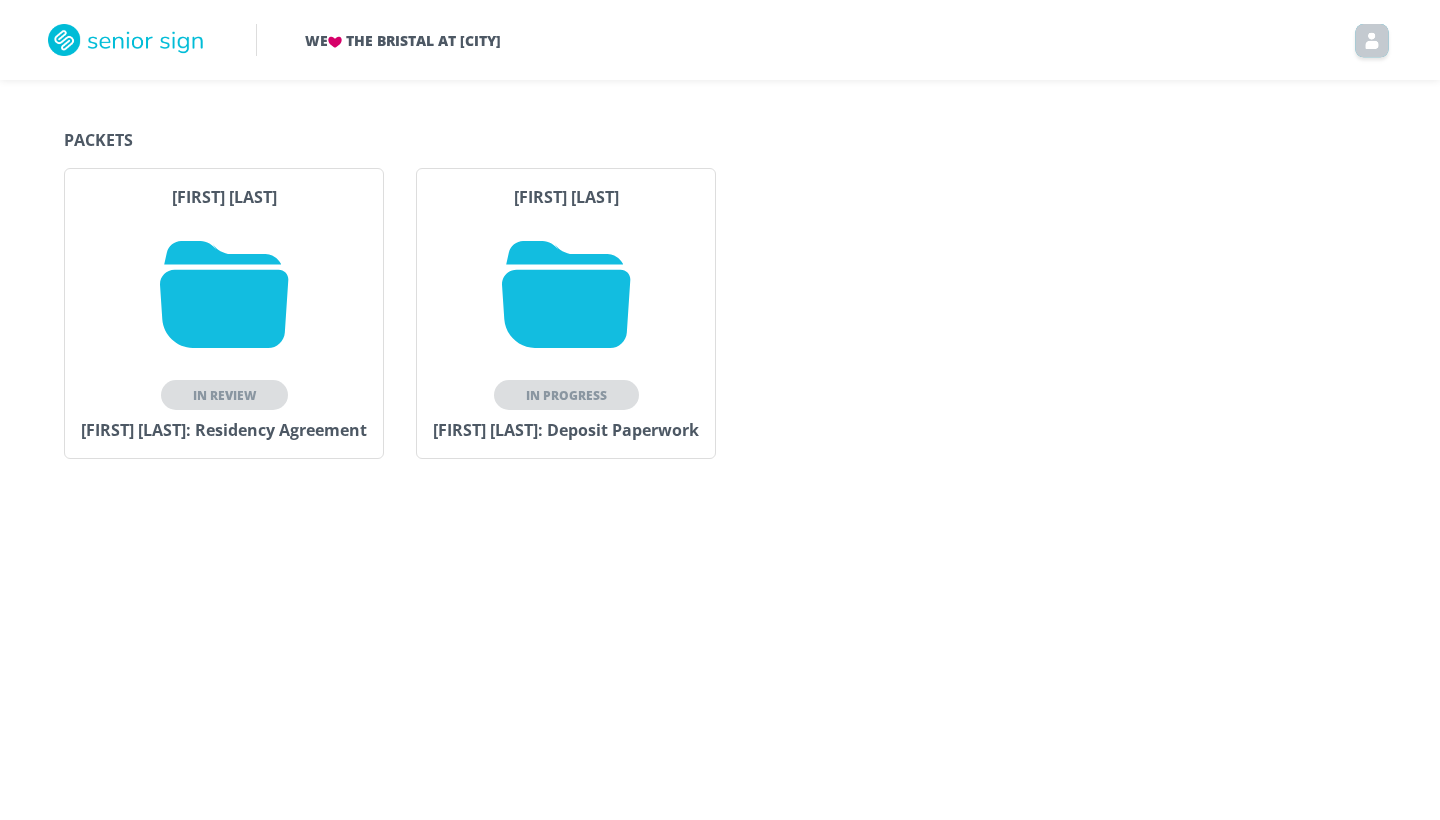 click at bounding box center (566, 294) 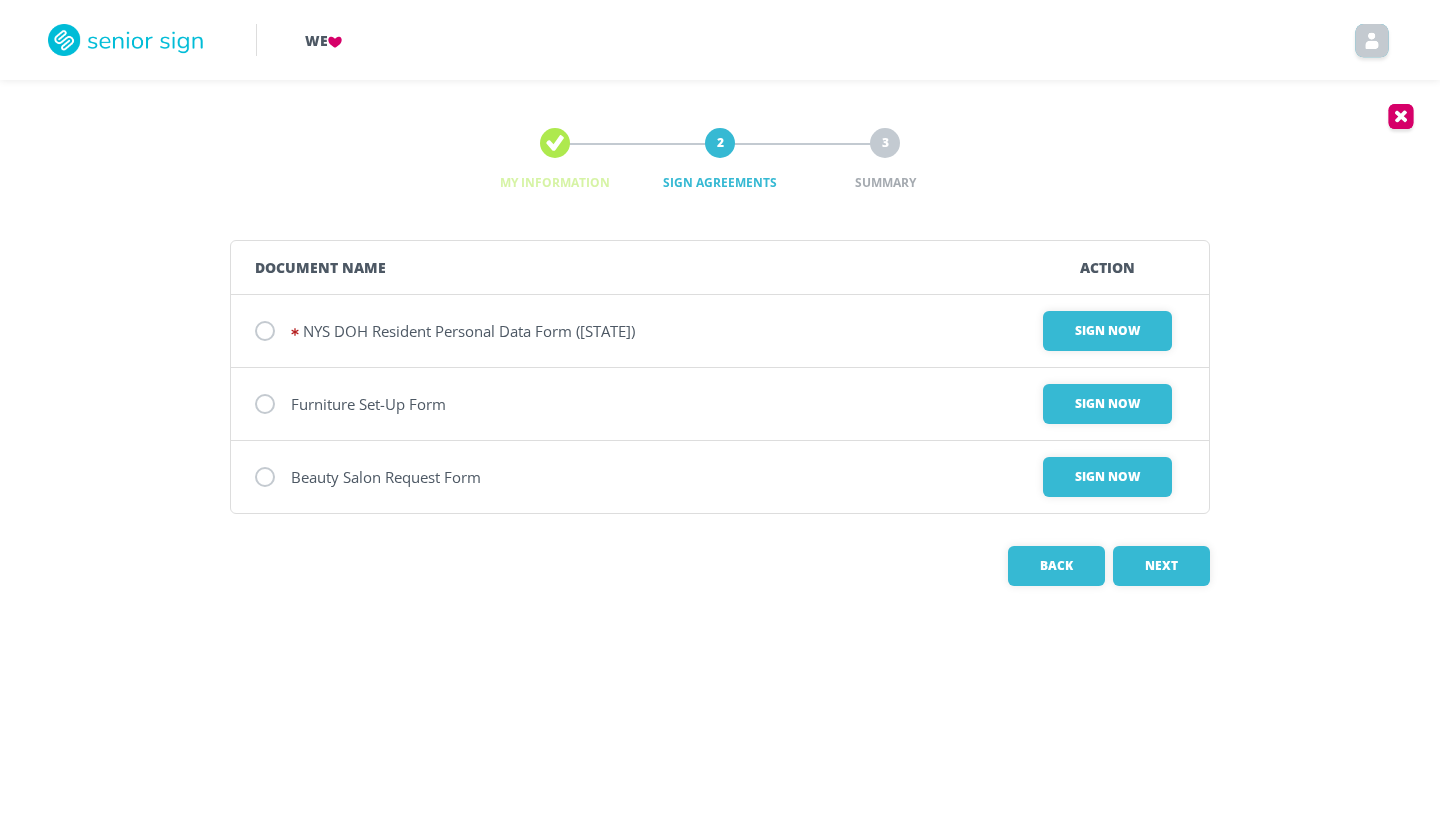 scroll, scrollTop: 0, scrollLeft: 0, axis: both 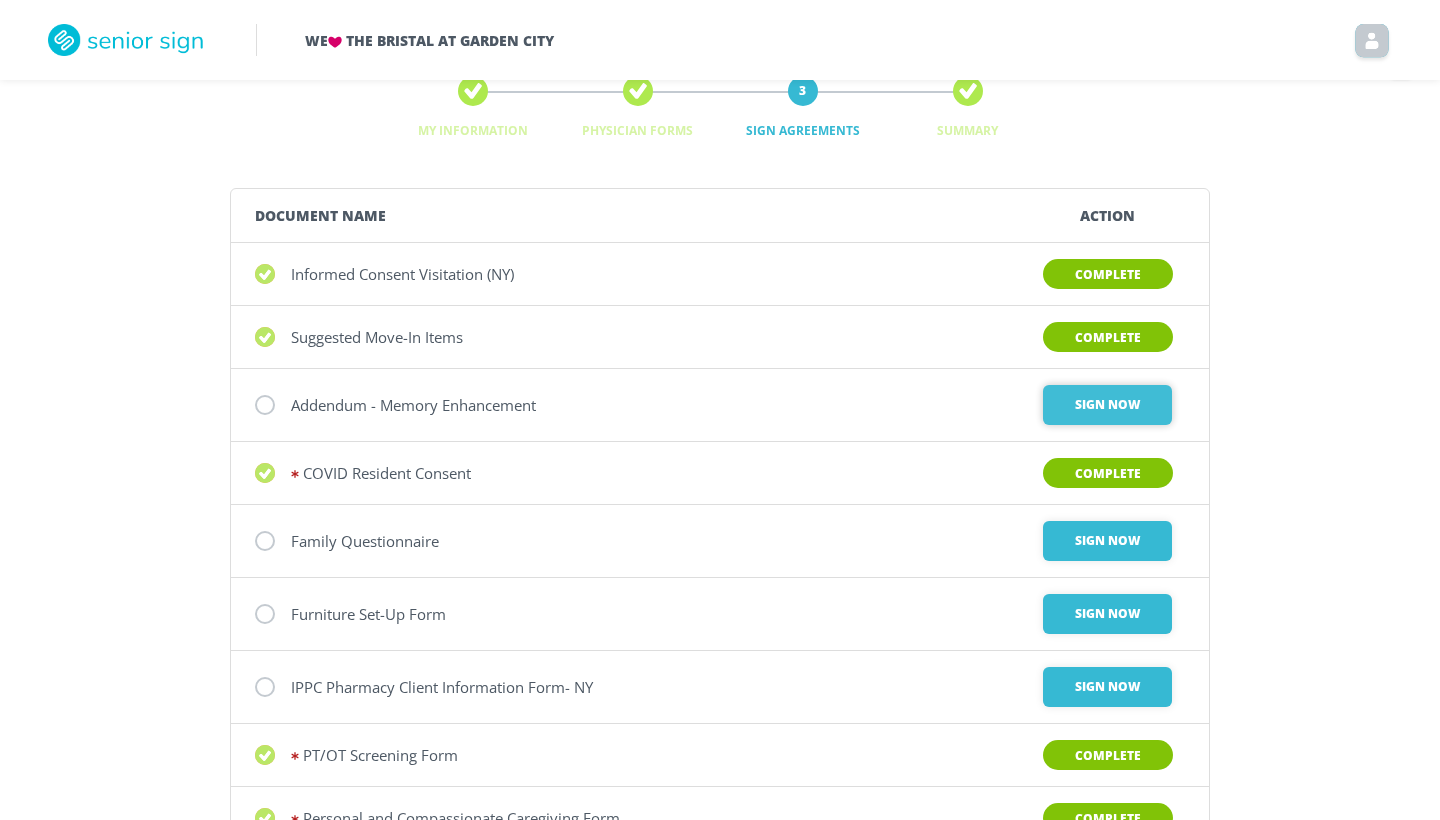 click on "Sign Now" at bounding box center [1107, 405] 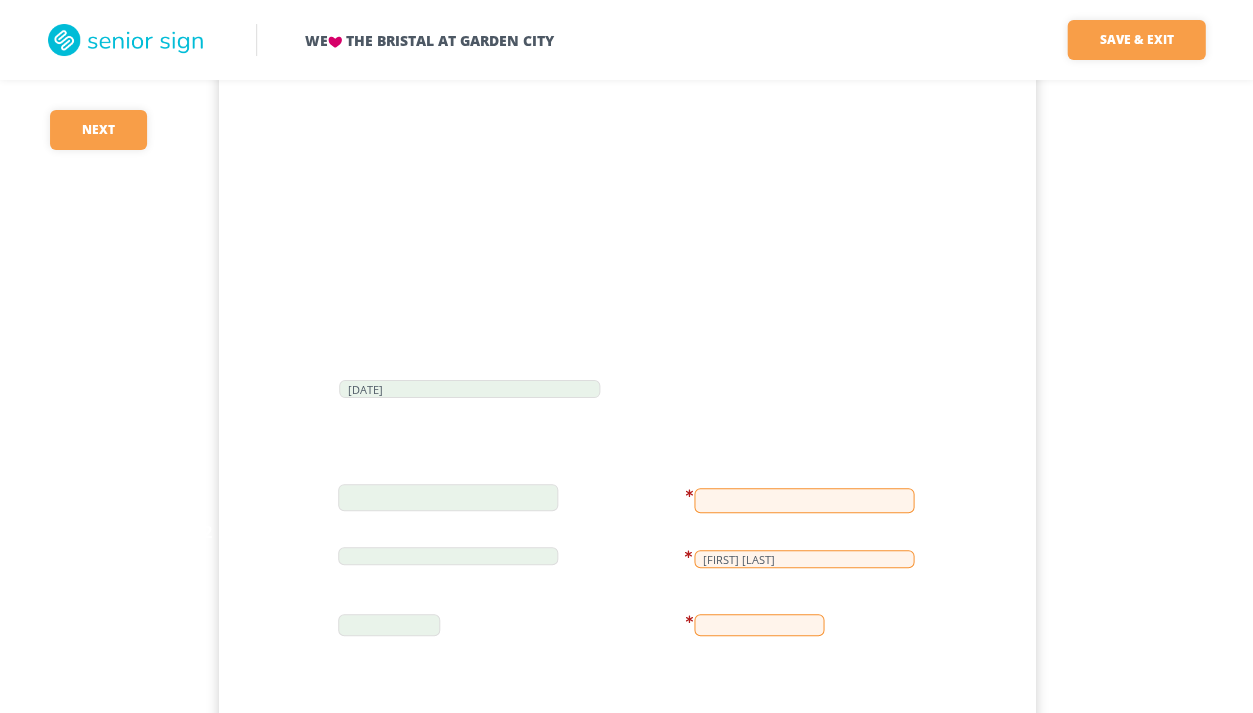 scroll, scrollTop: 1268, scrollLeft: 0, axis: vertical 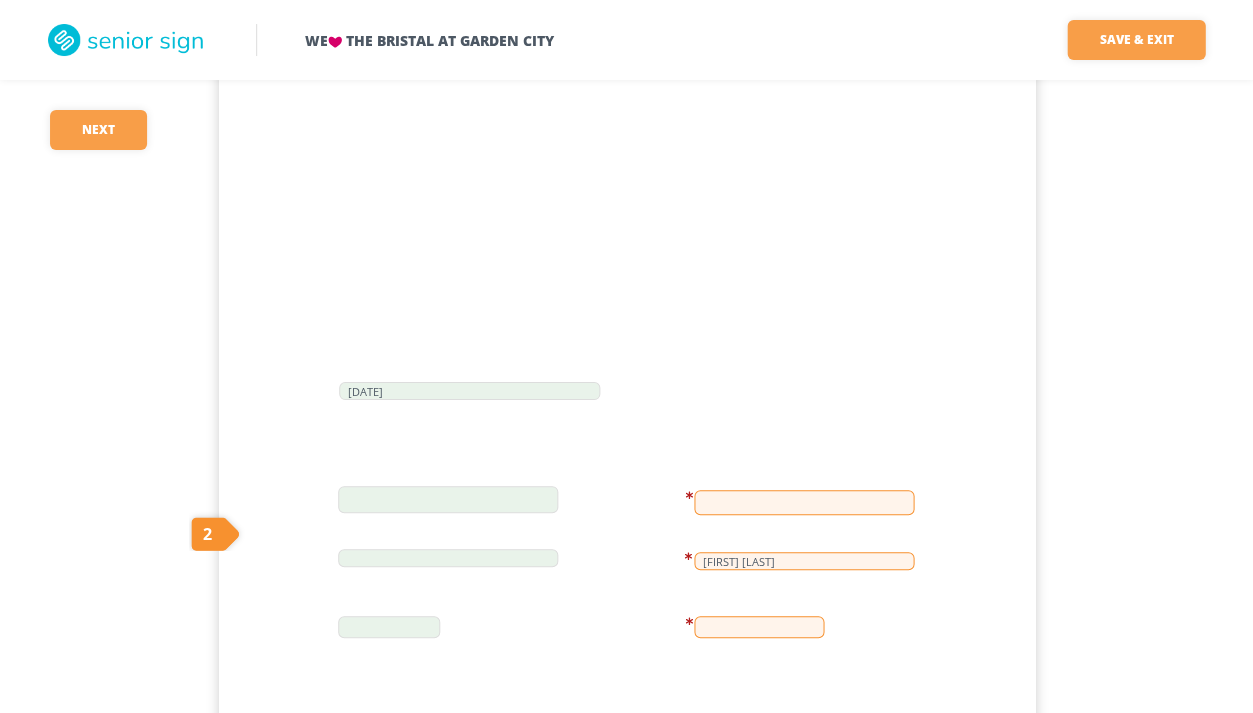 click at bounding box center (804, 502) 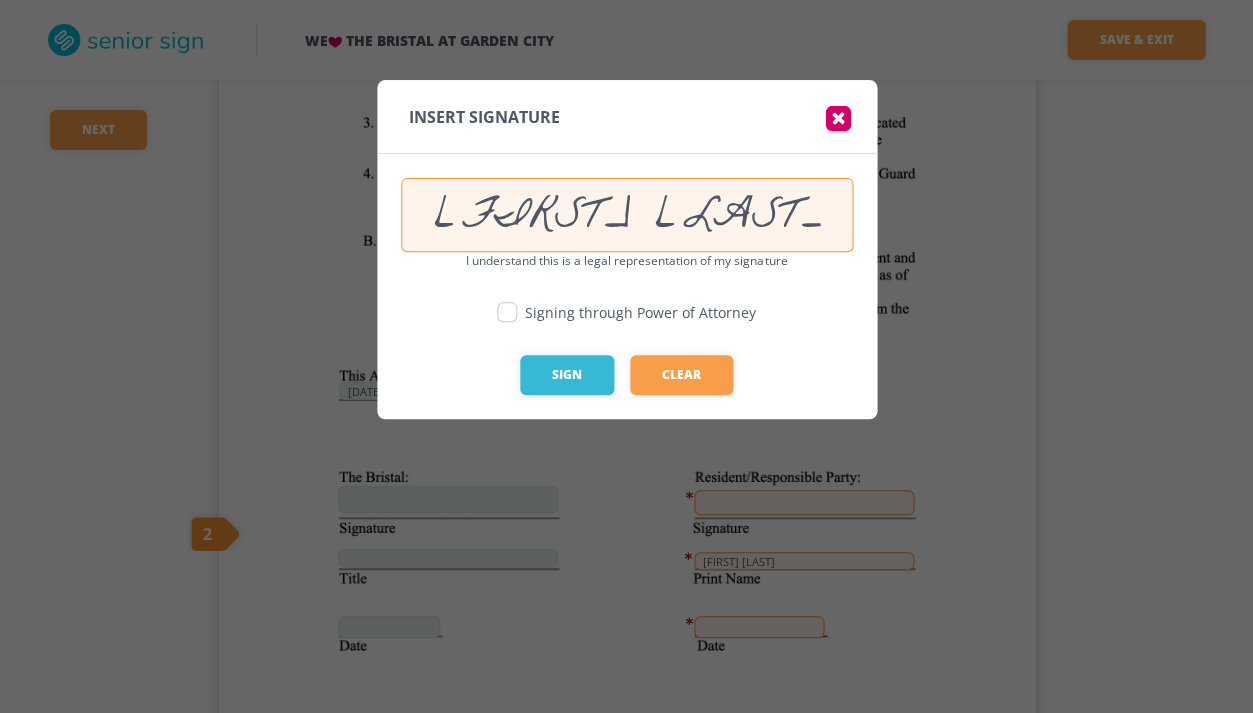 type on "[FIRST] [LAST]" 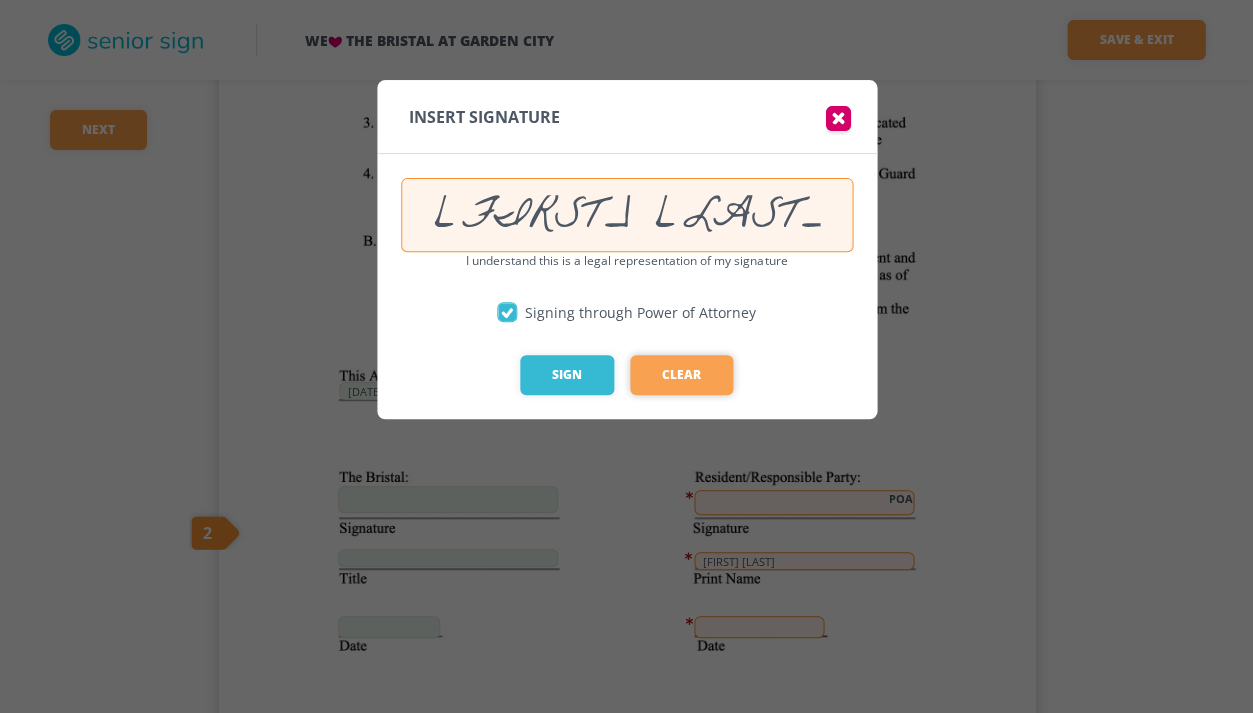 click on "Clear" at bounding box center [681, 375] 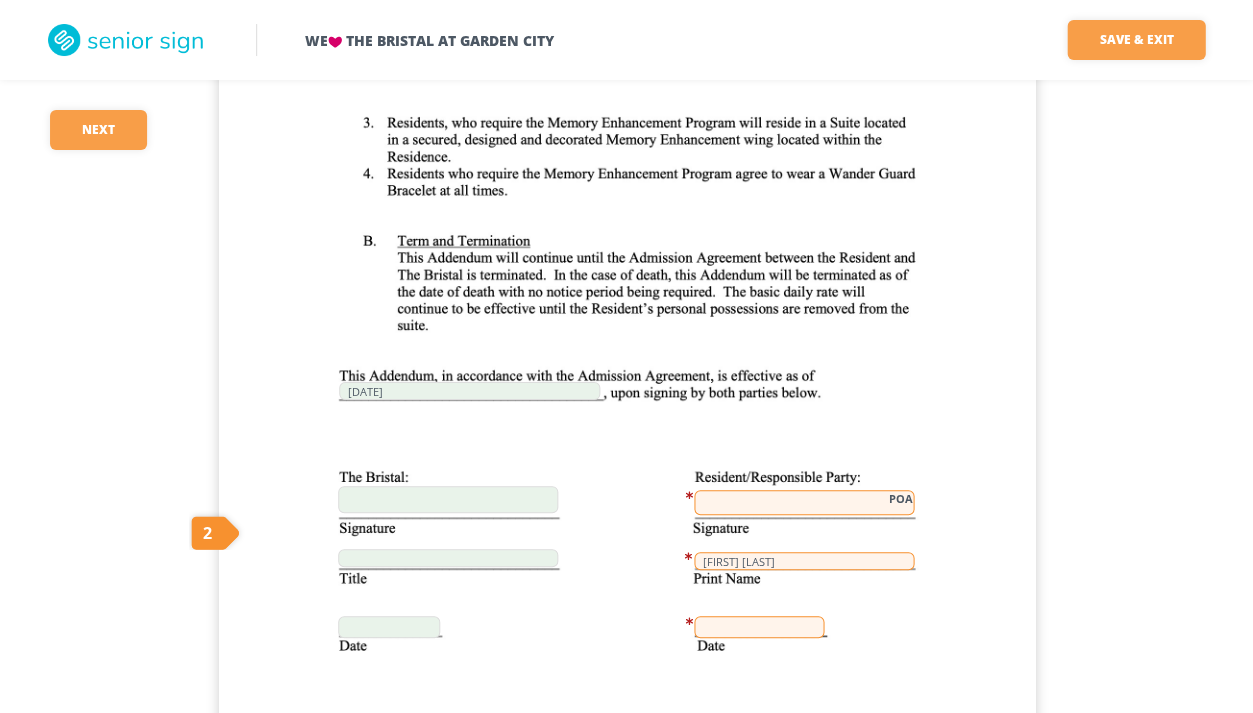 click on "POA" at bounding box center [804, 502] 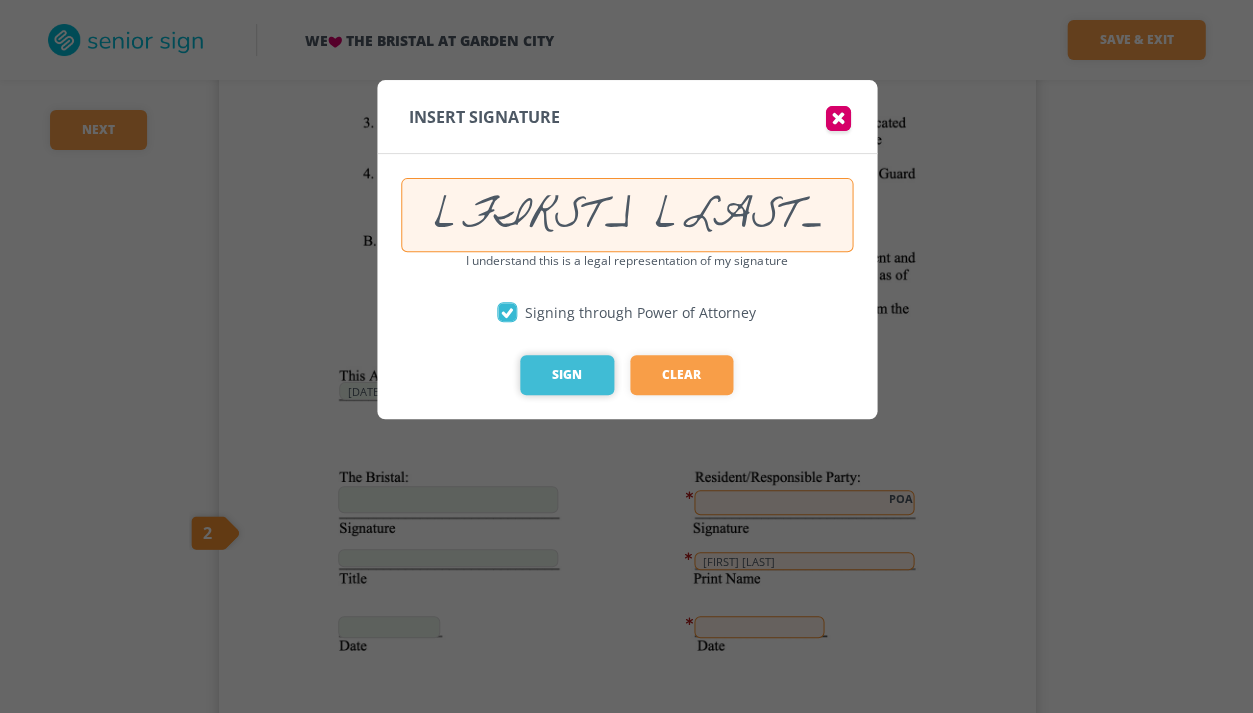 click on "Sign" at bounding box center (567, 375) 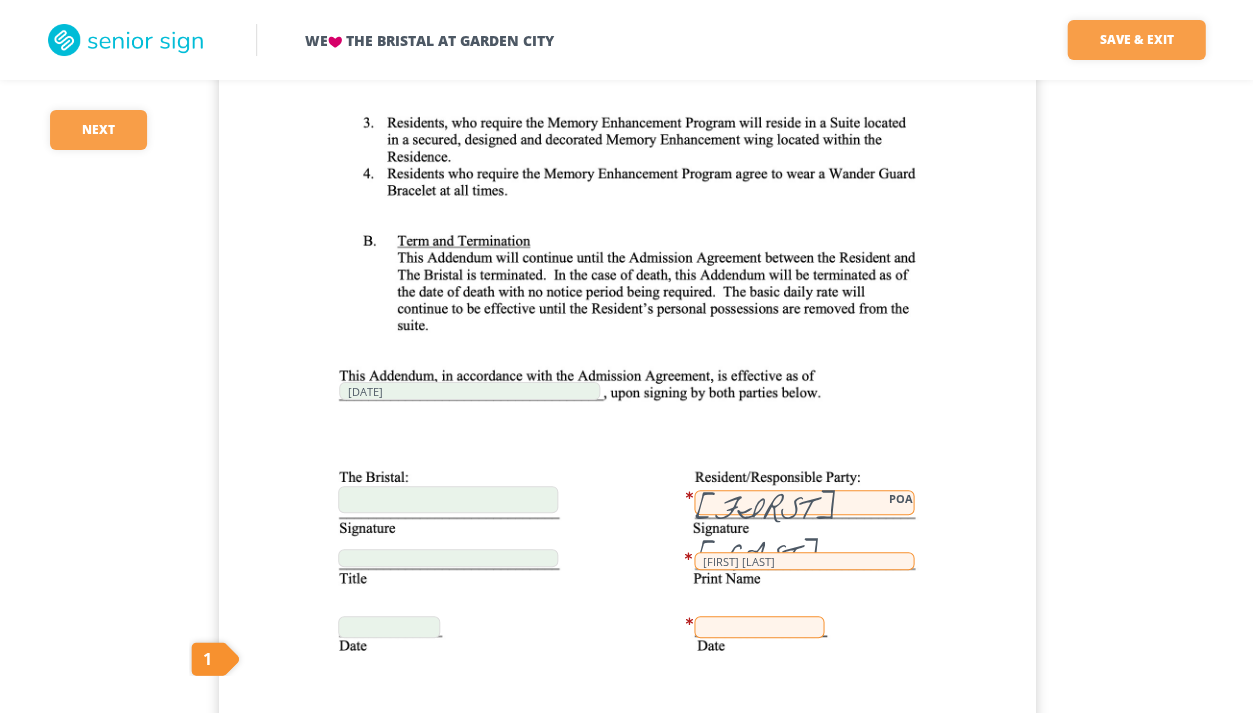 click at bounding box center (759, 627) 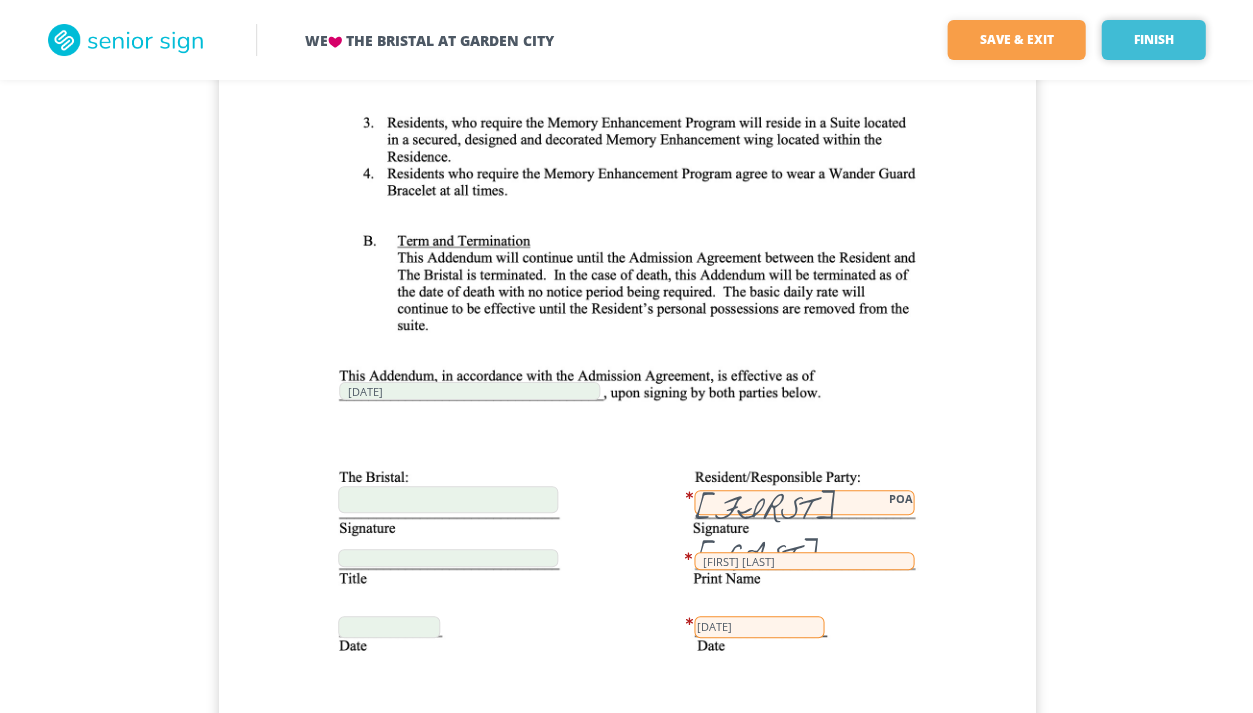 click on "Finish" at bounding box center (1153, 40) 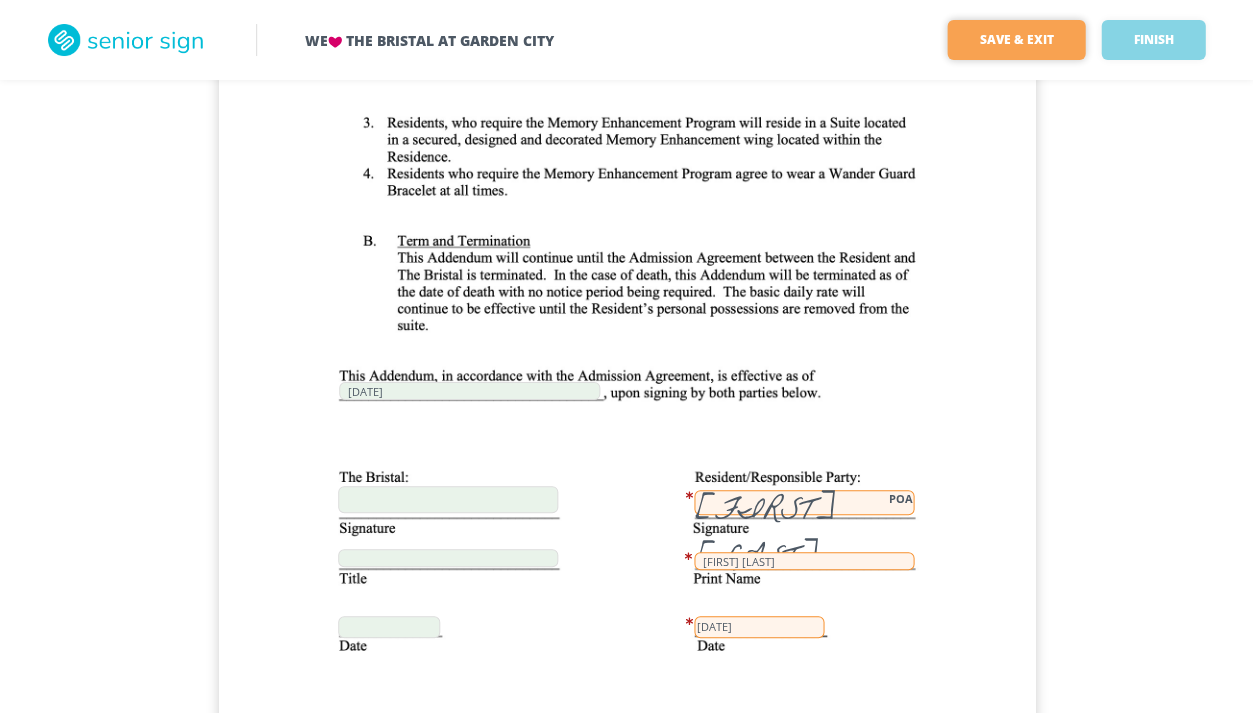 click on "Save & Exit" at bounding box center [1016, 40] 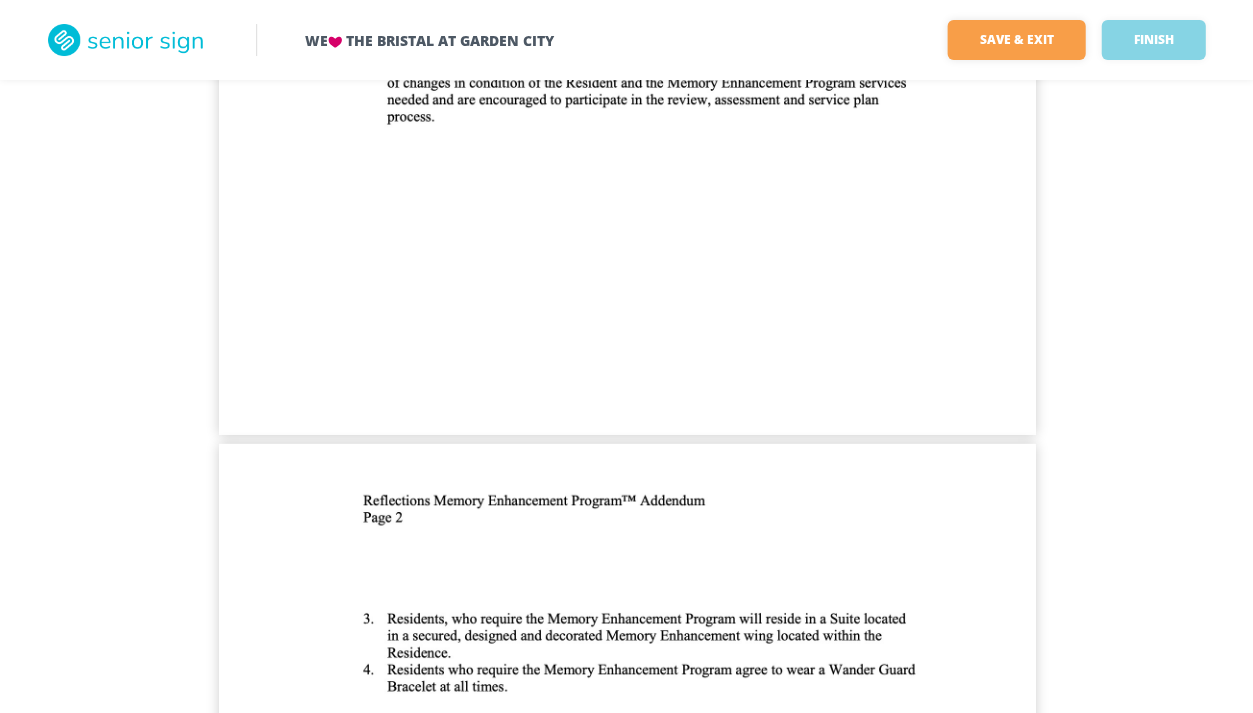 scroll, scrollTop: 774, scrollLeft: 0, axis: vertical 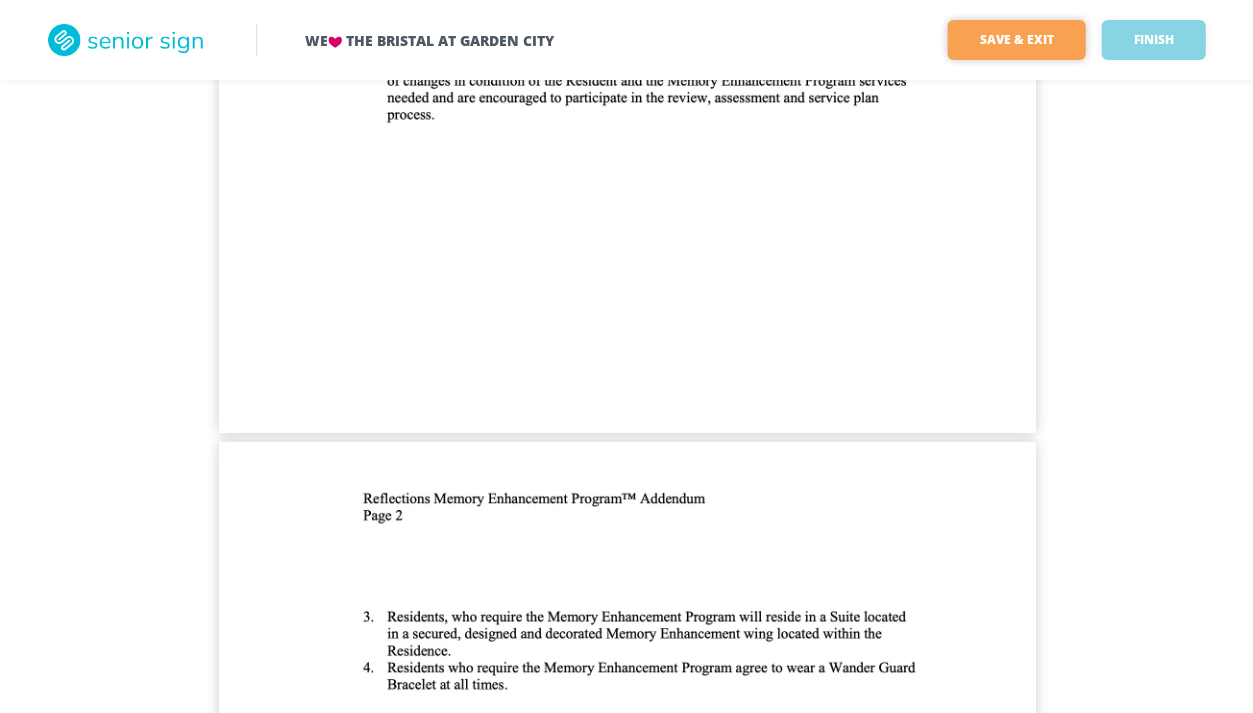 click on "Save & Exit" at bounding box center [1016, 40] 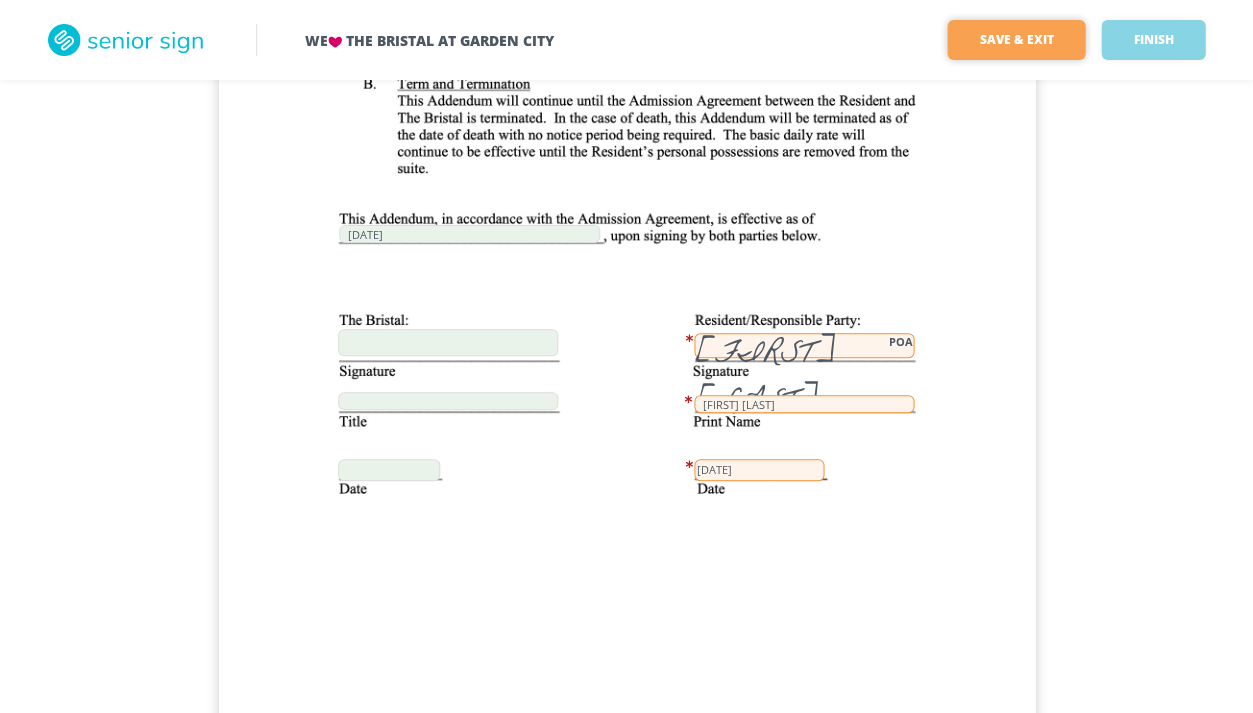 scroll, scrollTop: 1438, scrollLeft: 0, axis: vertical 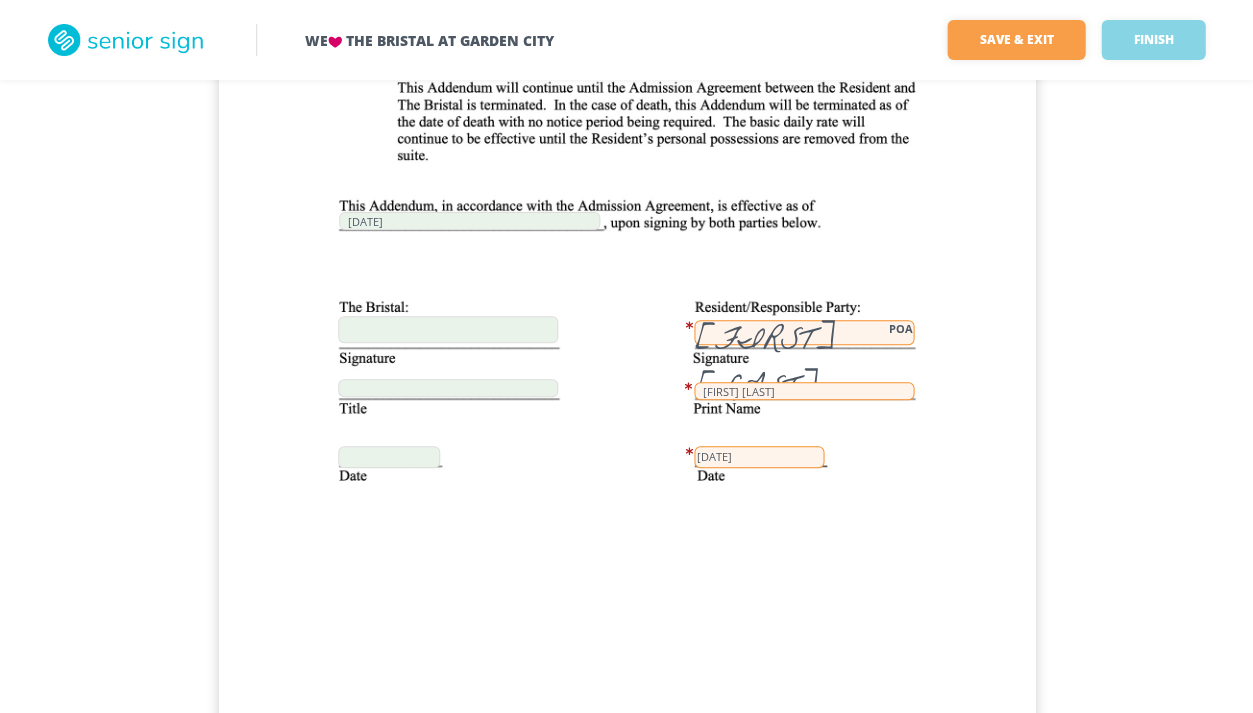click at bounding box center [448, 329] 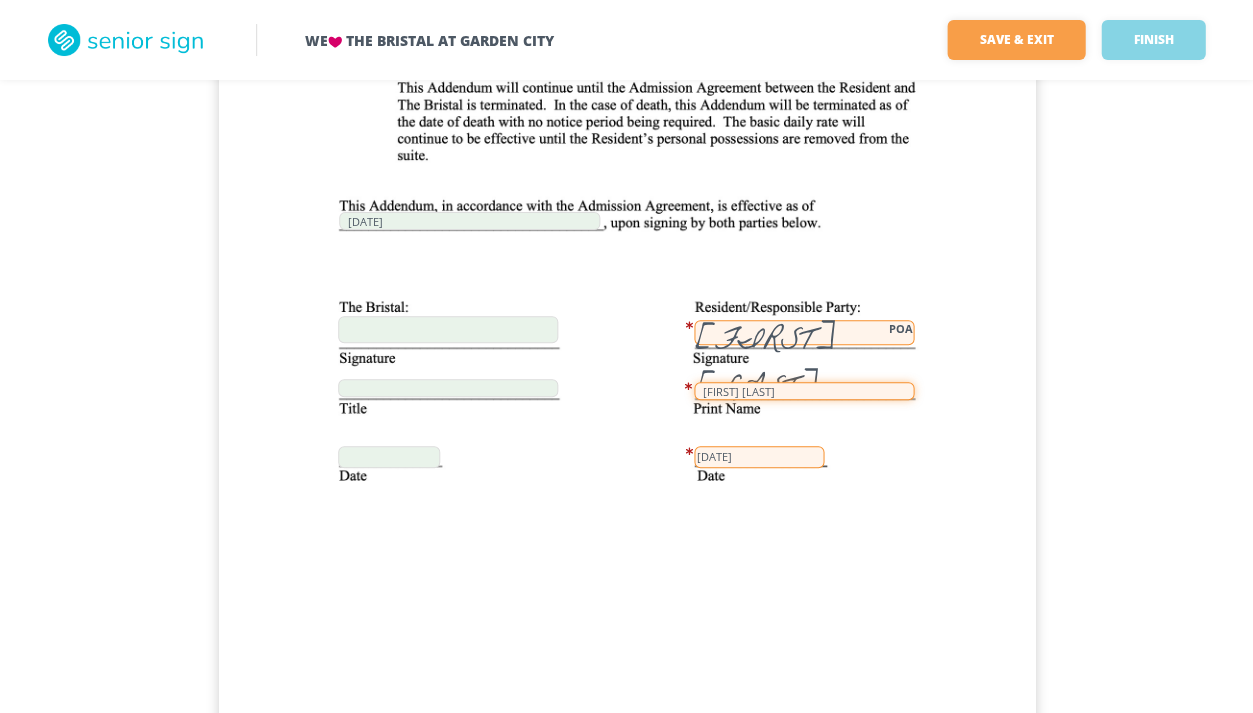 click on "[FIRST] [LAST]" at bounding box center [804, 391] 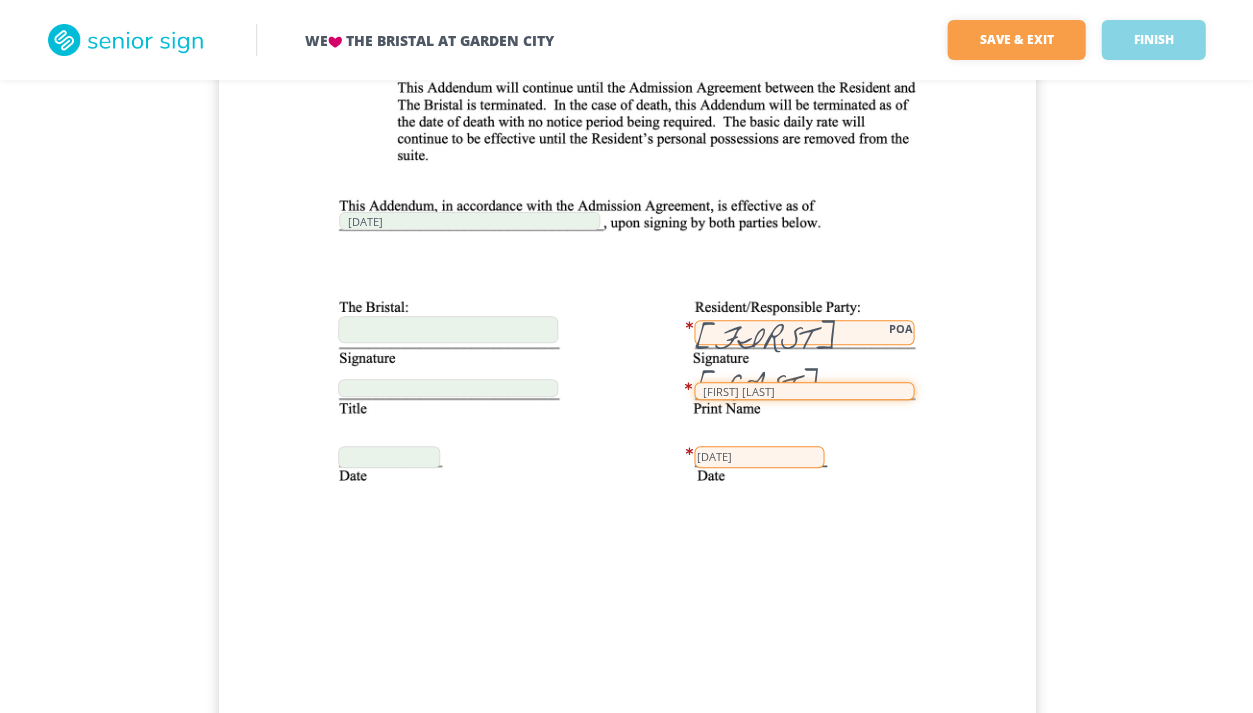 type on "Jean Sheerin" 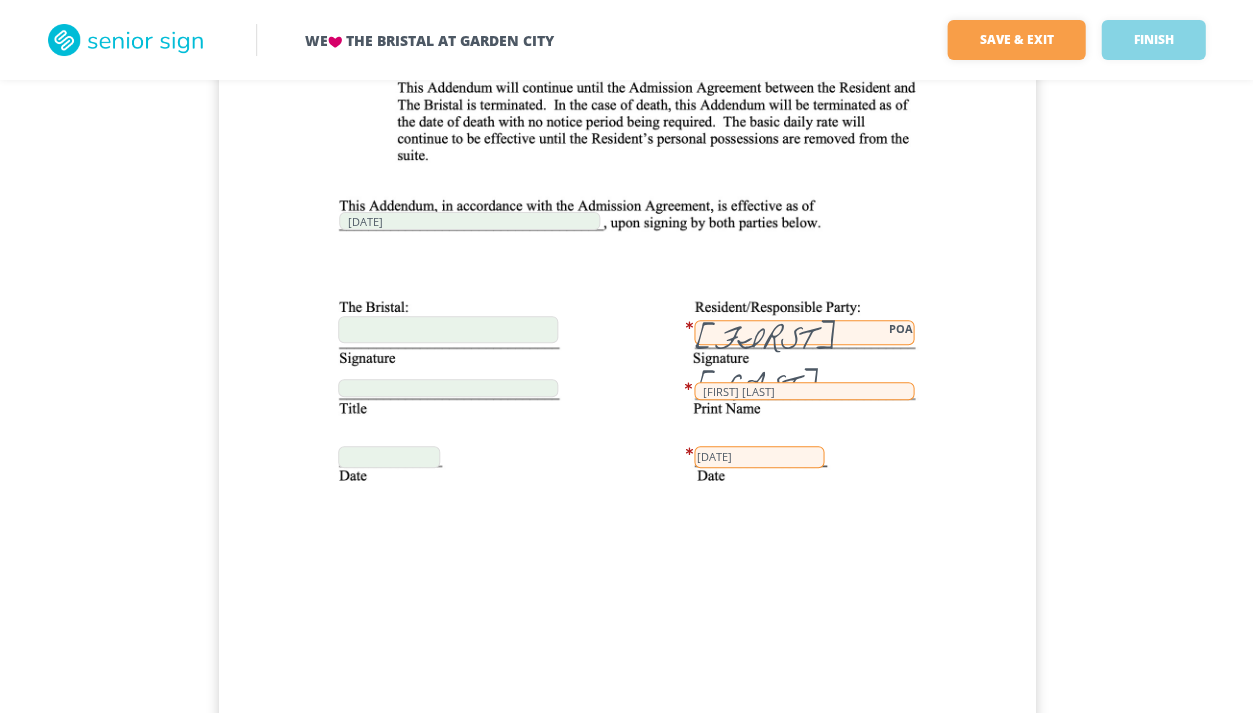 click on "06/30/2025     Jean Sheerin   POA Jean Sheerin 07/05/2025" at bounding box center (627, 306) 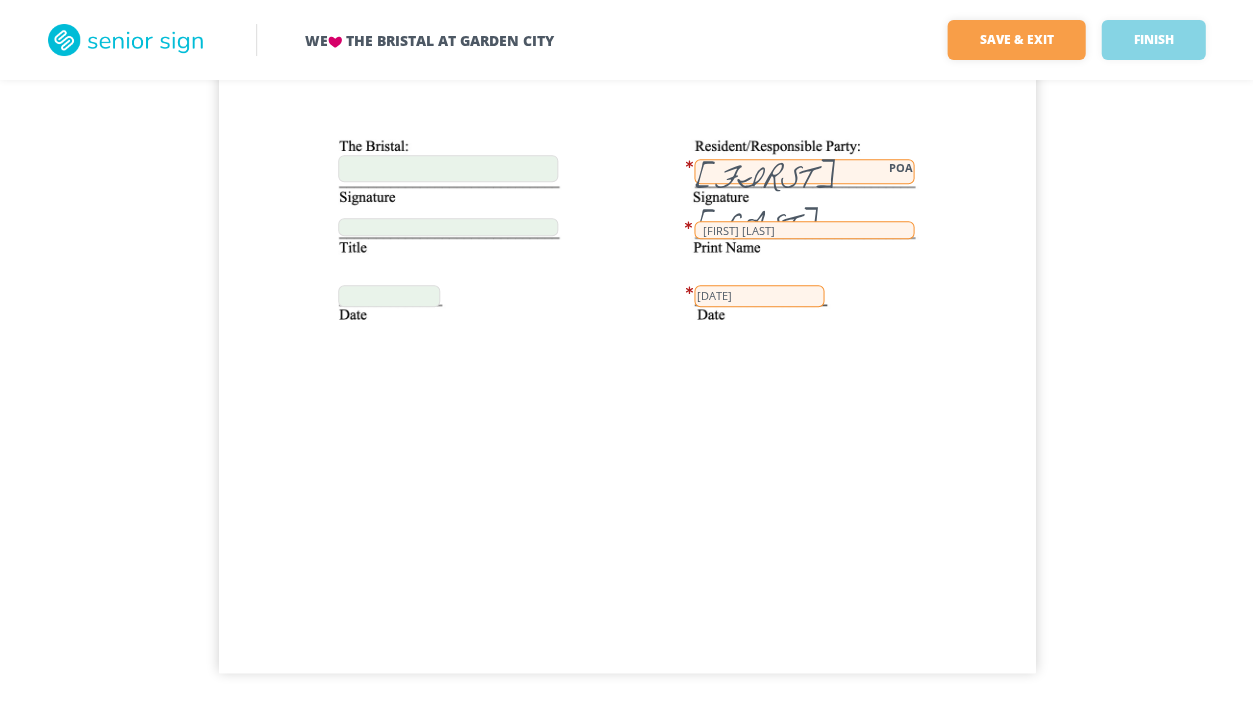 scroll, scrollTop: 1599, scrollLeft: 0, axis: vertical 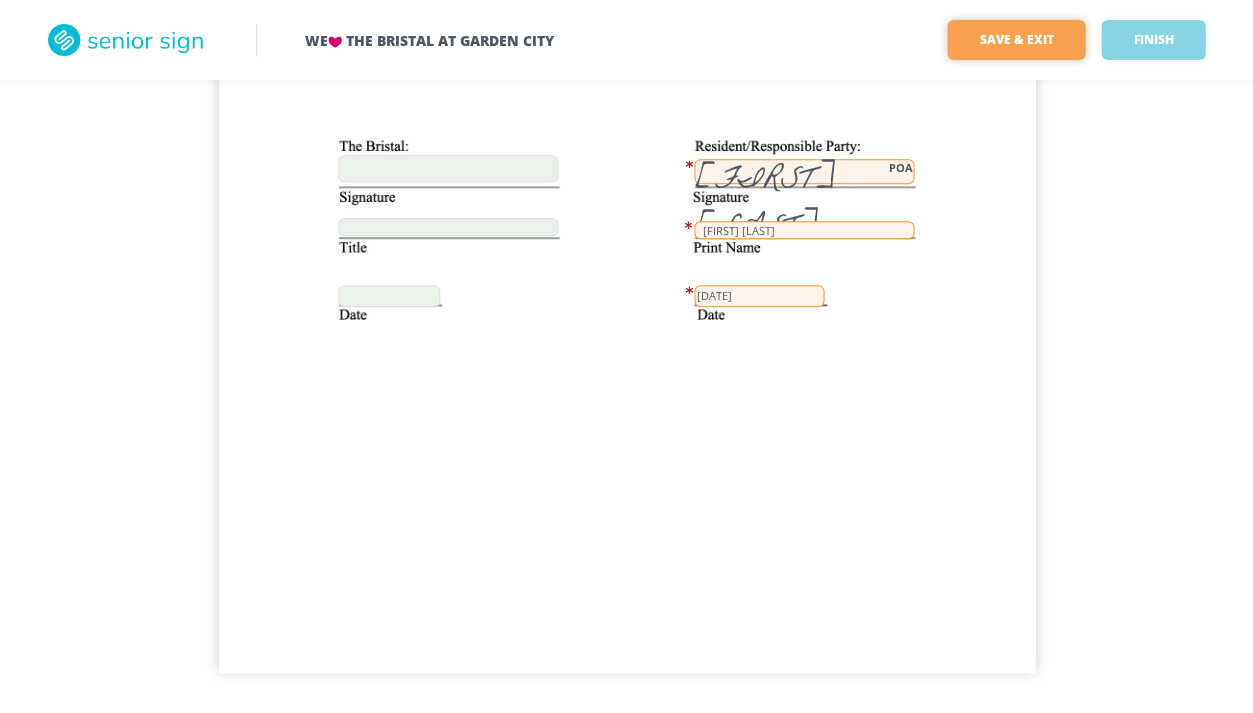click on "Save & Exit" at bounding box center [1016, 40] 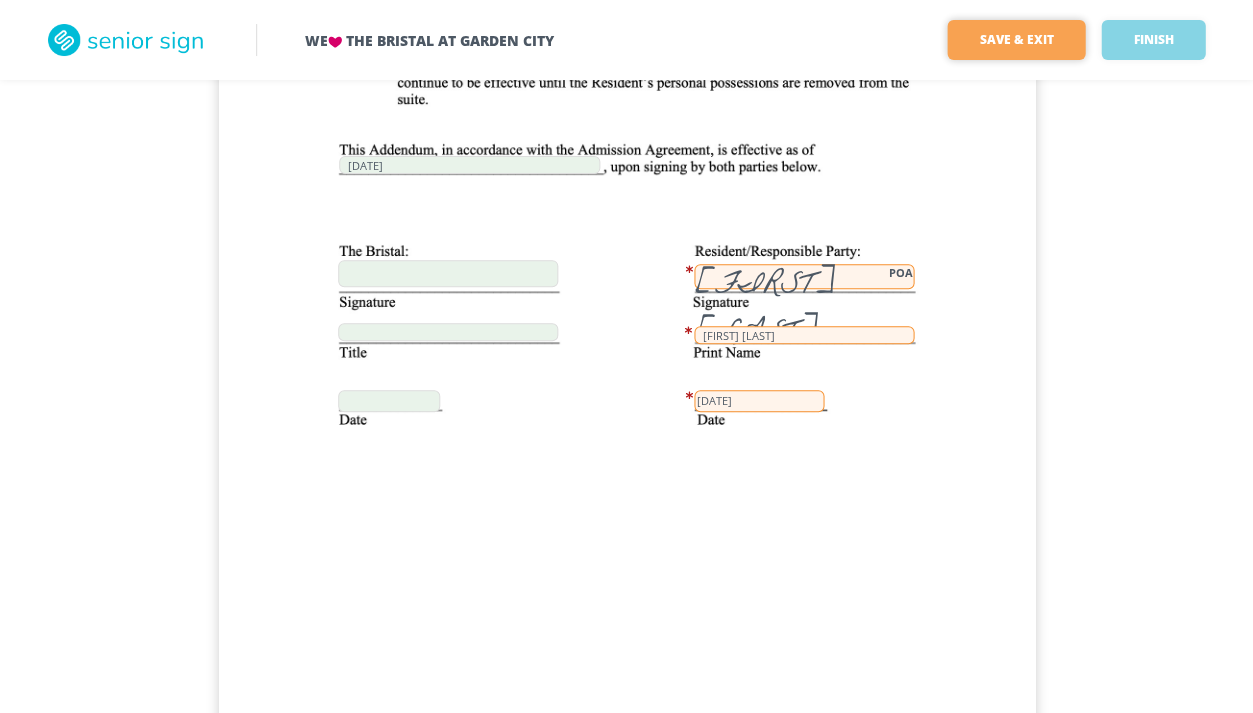 scroll, scrollTop: 1499, scrollLeft: 0, axis: vertical 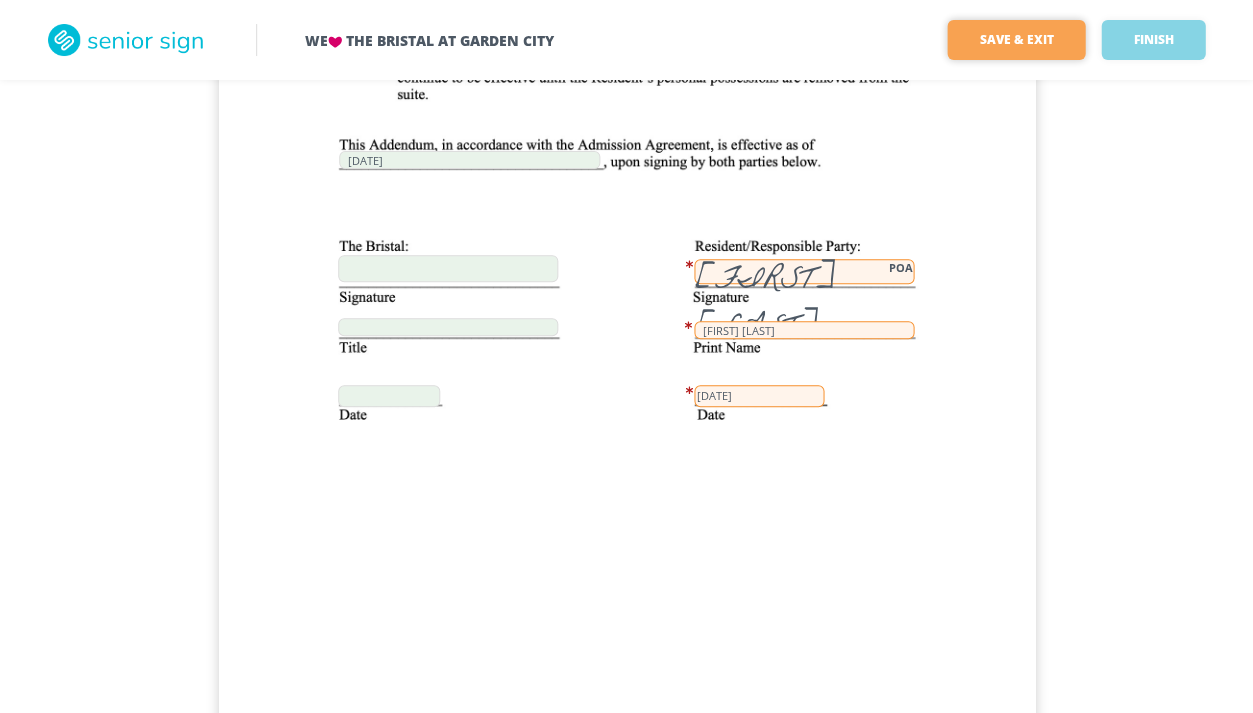 click on "Save & Exit" at bounding box center (1016, 40) 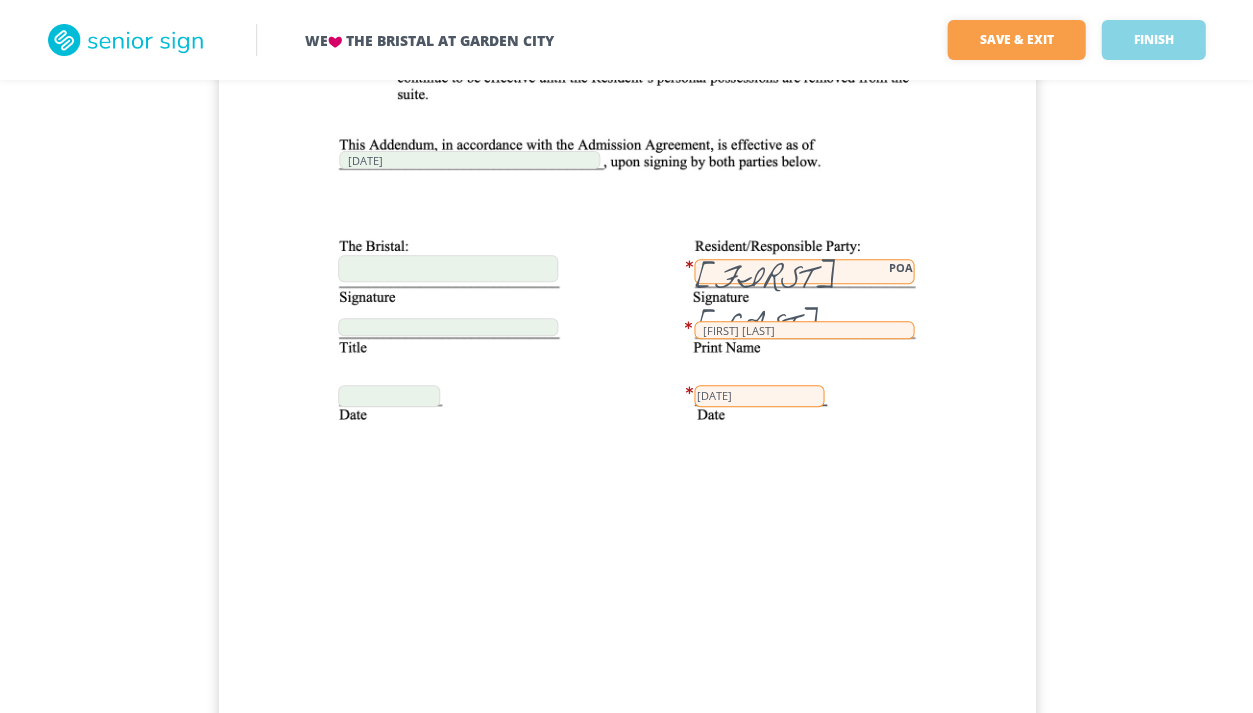 click at bounding box center [448, 268] 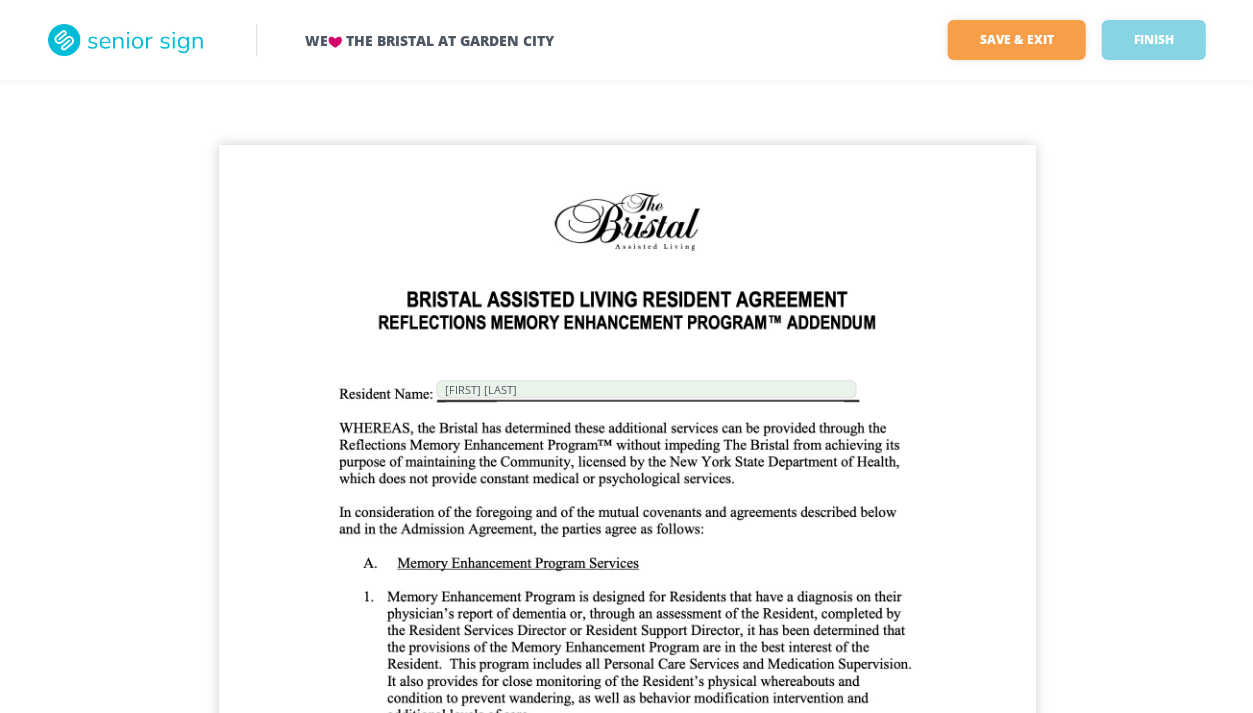 scroll, scrollTop: 6, scrollLeft: 0, axis: vertical 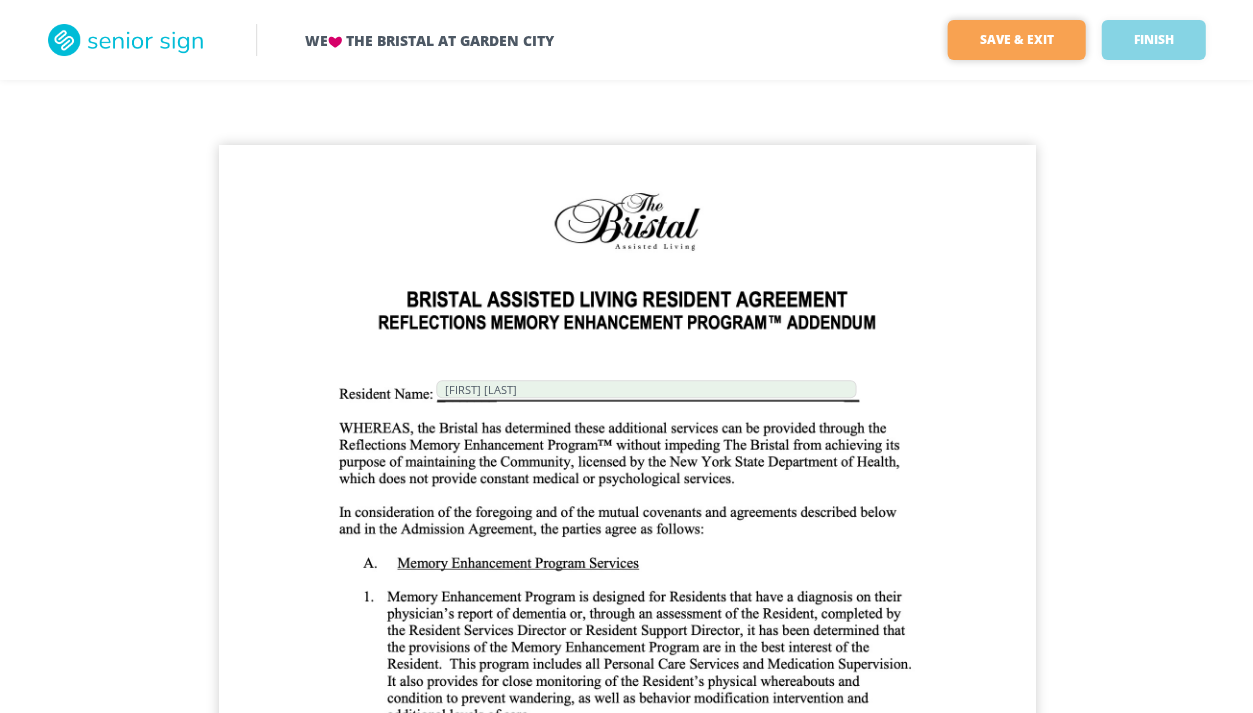 click on "Save & Exit" at bounding box center [1016, 40] 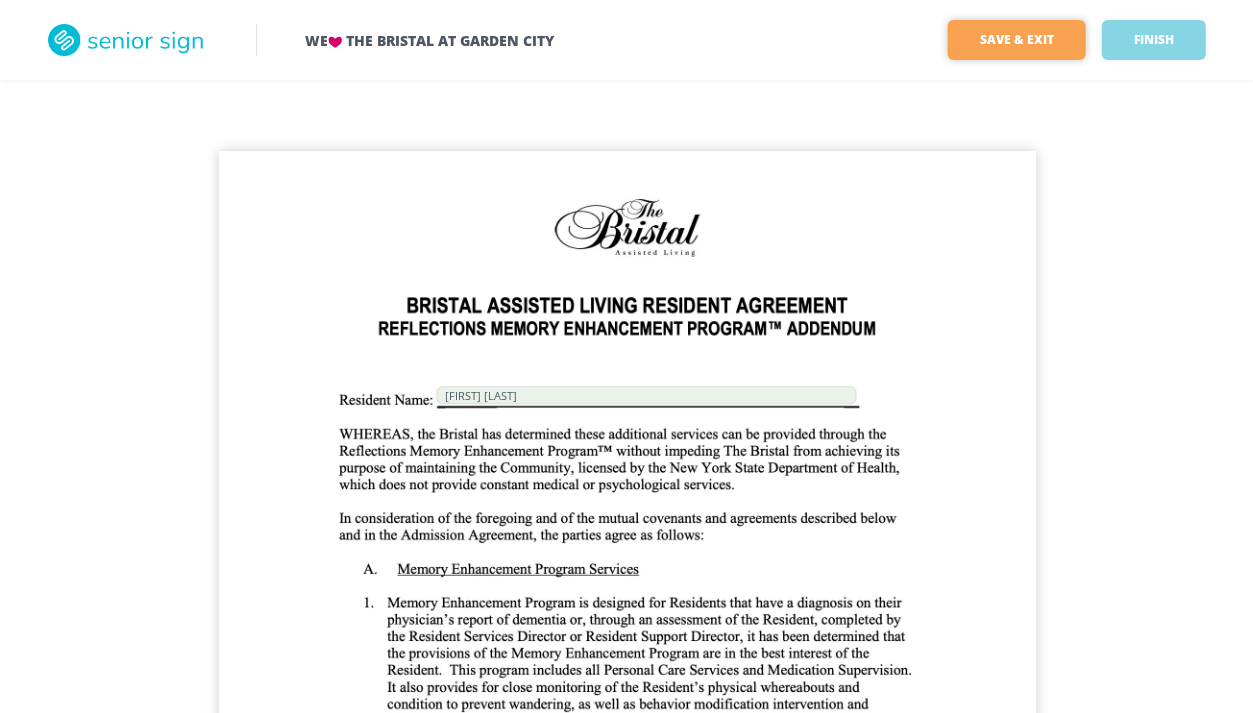 scroll, scrollTop: 0, scrollLeft: 0, axis: both 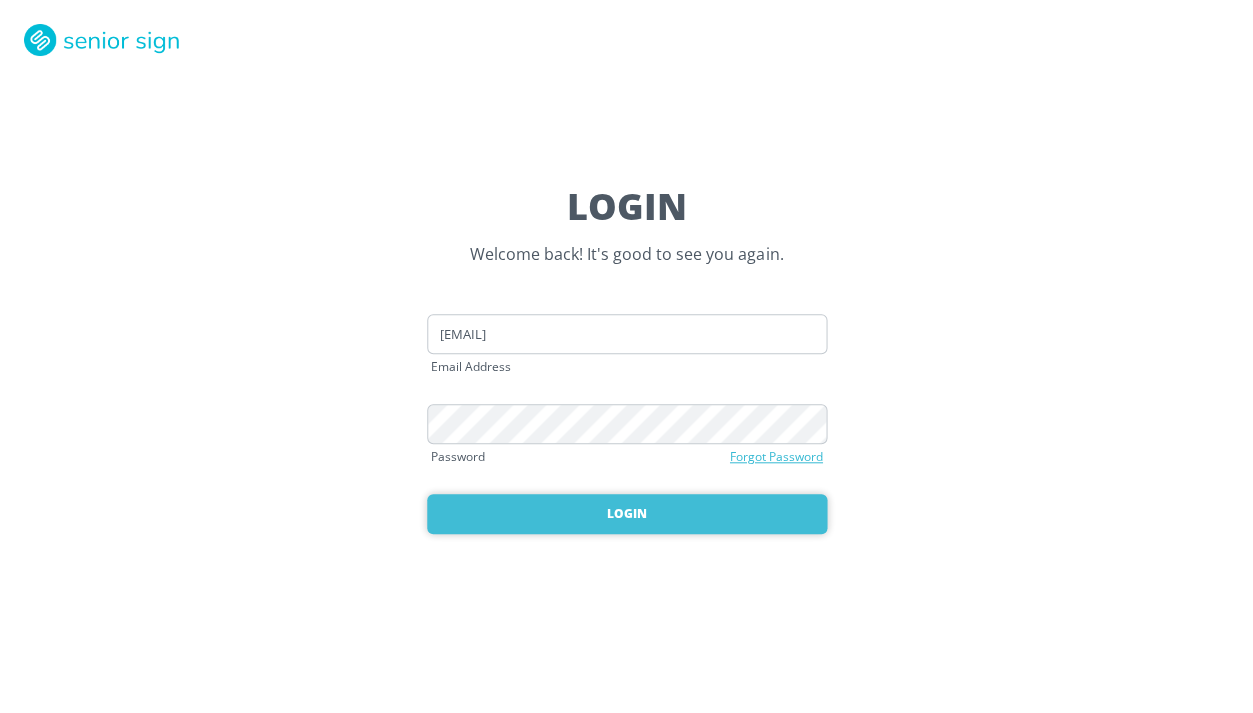 click on "Login" at bounding box center [627, 514] 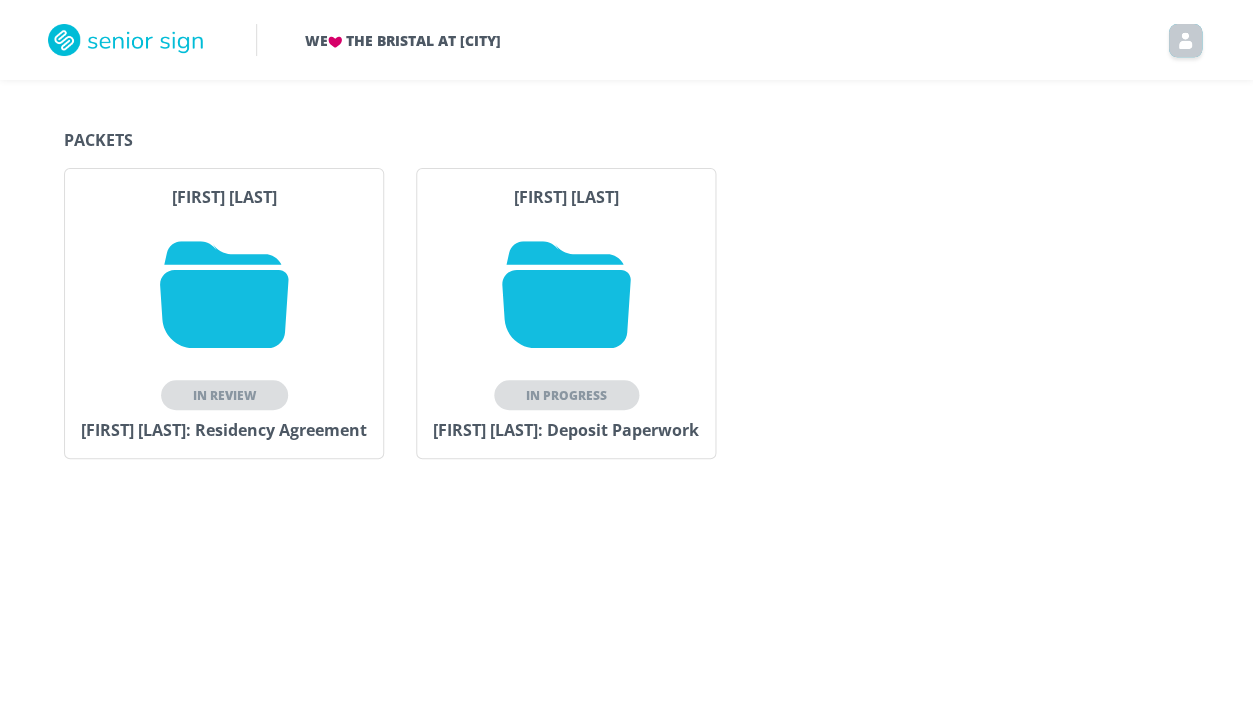 click at bounding box center [566, 294] 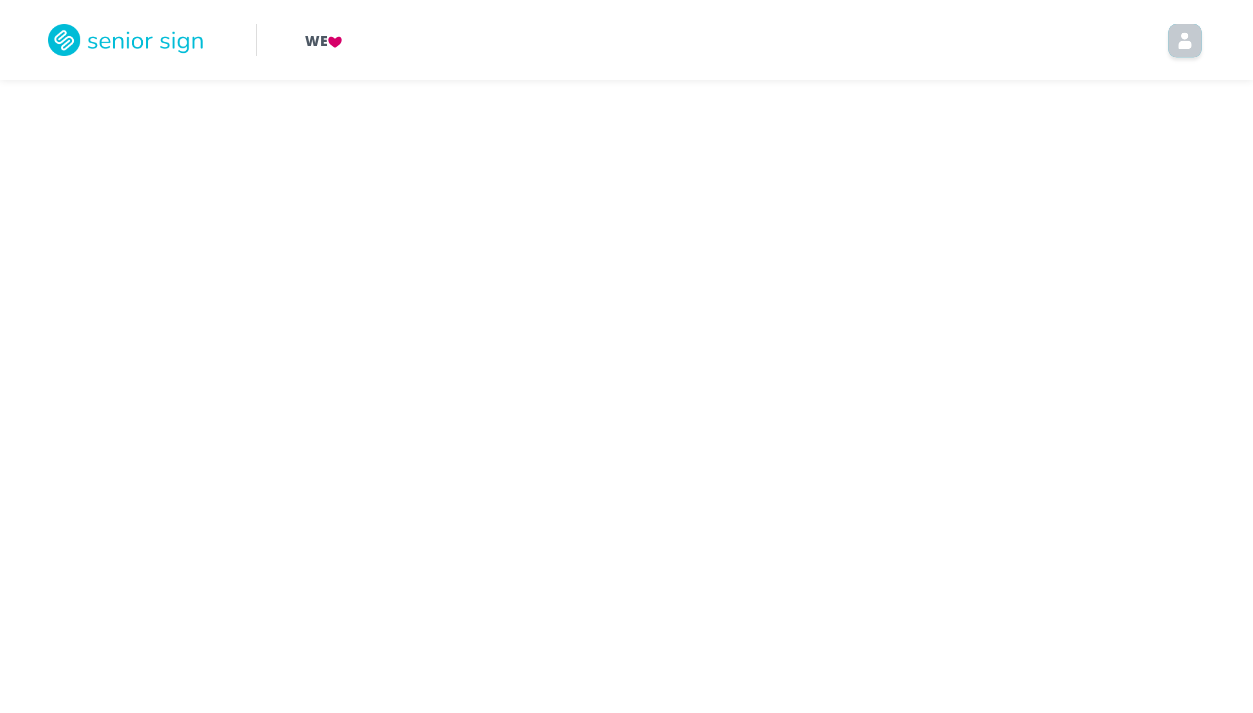scroll, scrollTop: 0, scrollLeft: 0, axis: both 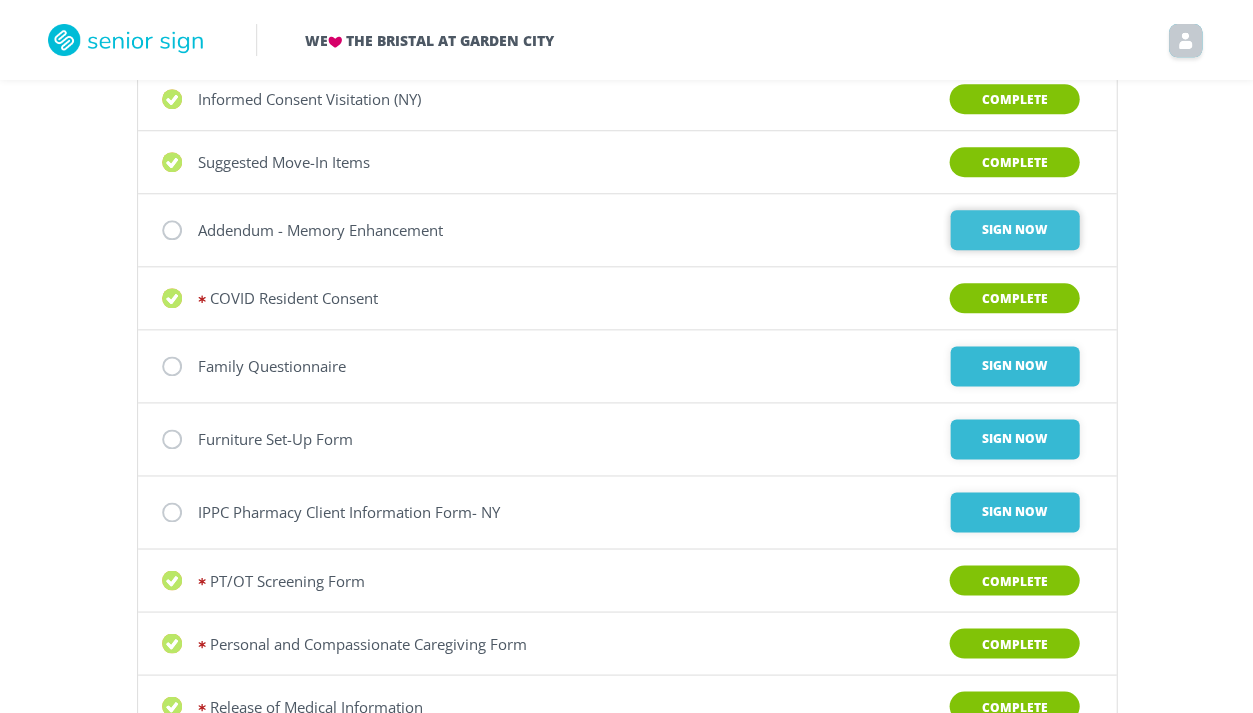 click on "Sign Now" at bounding box center (1014, 230) 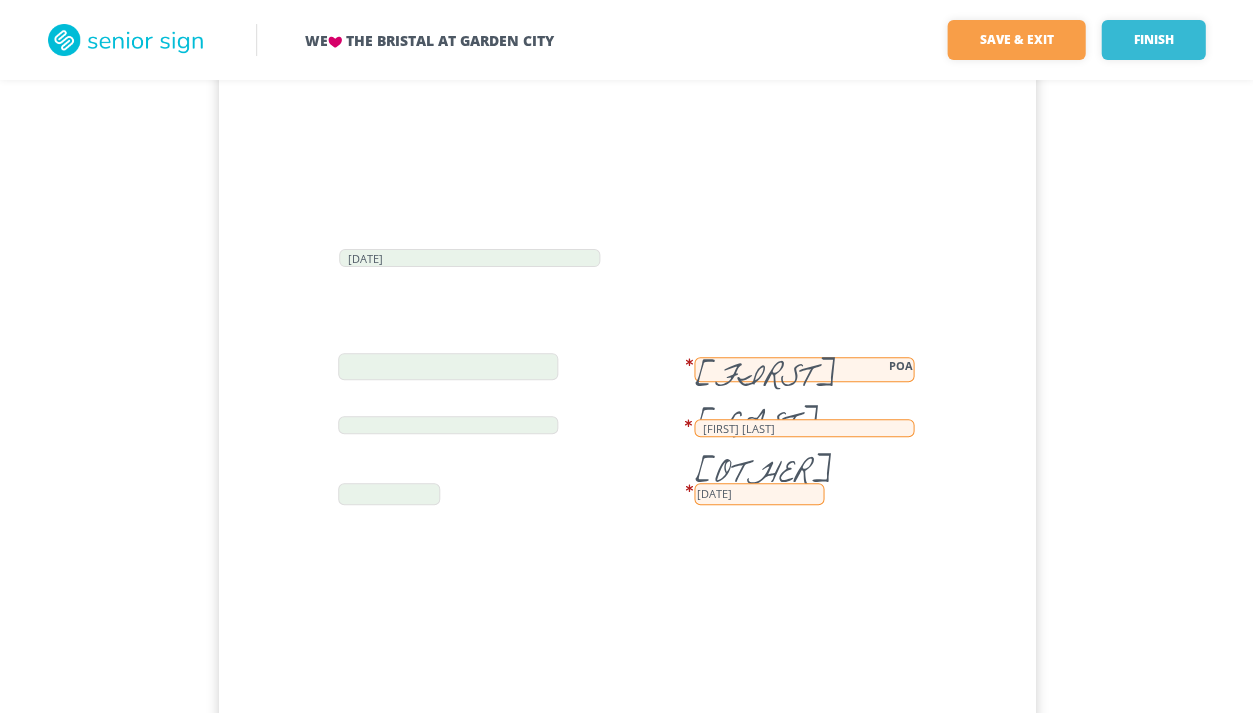 scroll, scrollTop: 1413, scrollLeft: 0, axis: vertical 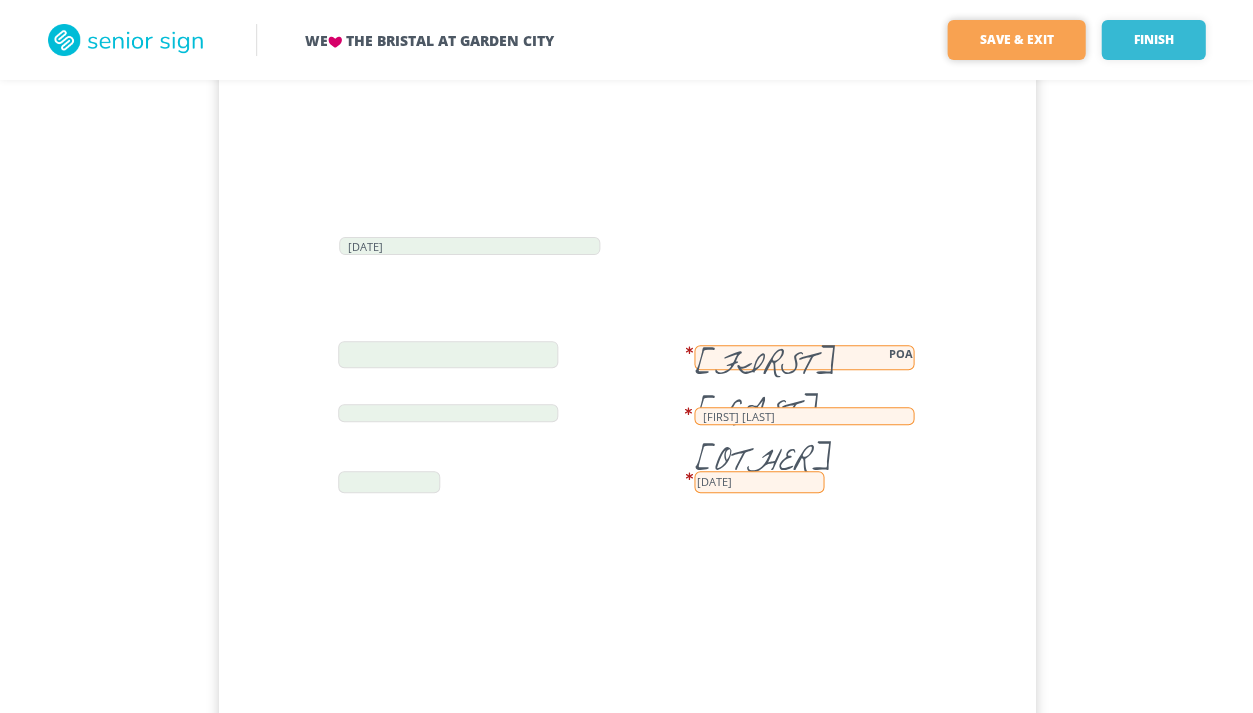 click on "Save & Exit" at bounding box center [1016, 40] 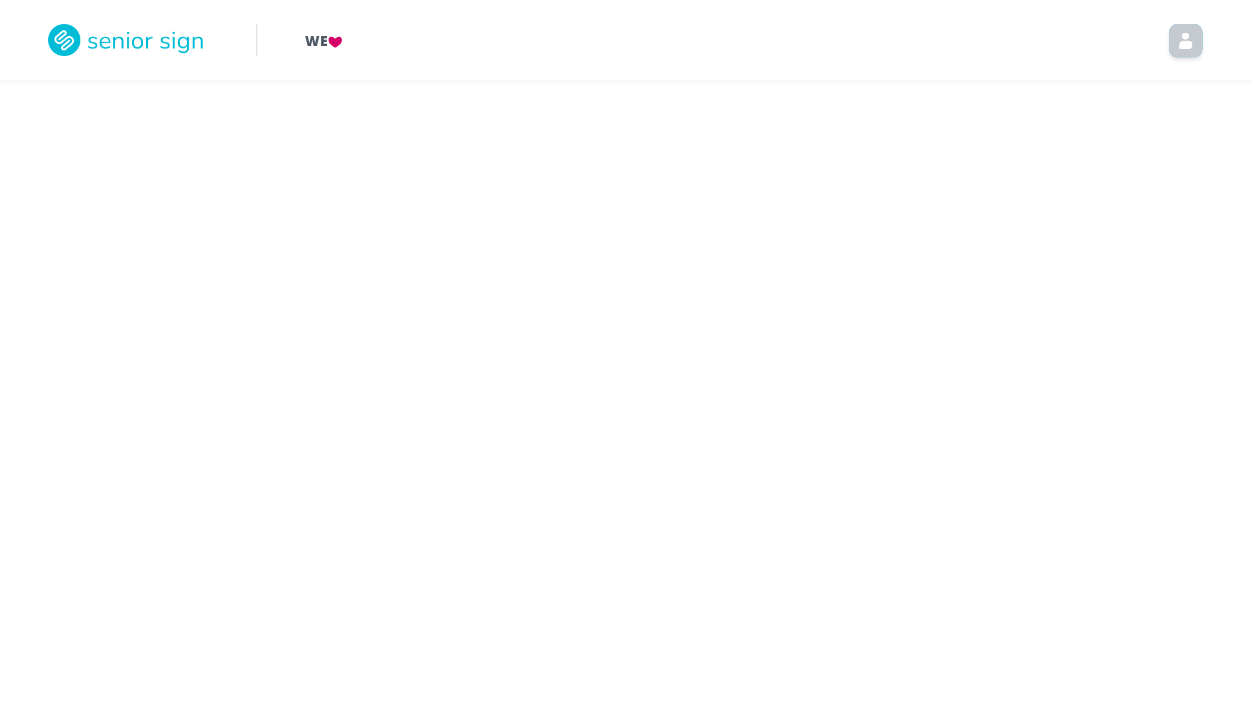 scroll, scrollTop: 0, scrollLeft: 0, axis: both 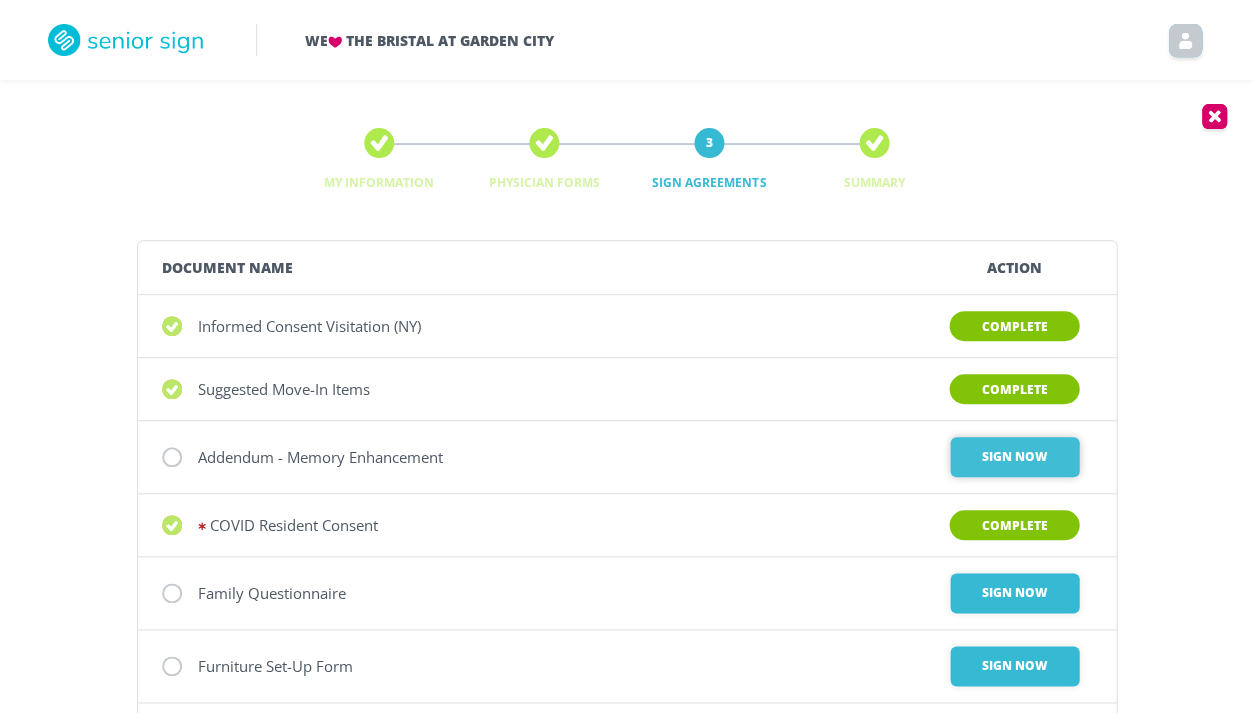 click on "Sign Now" at bounding box center [1014, 457] 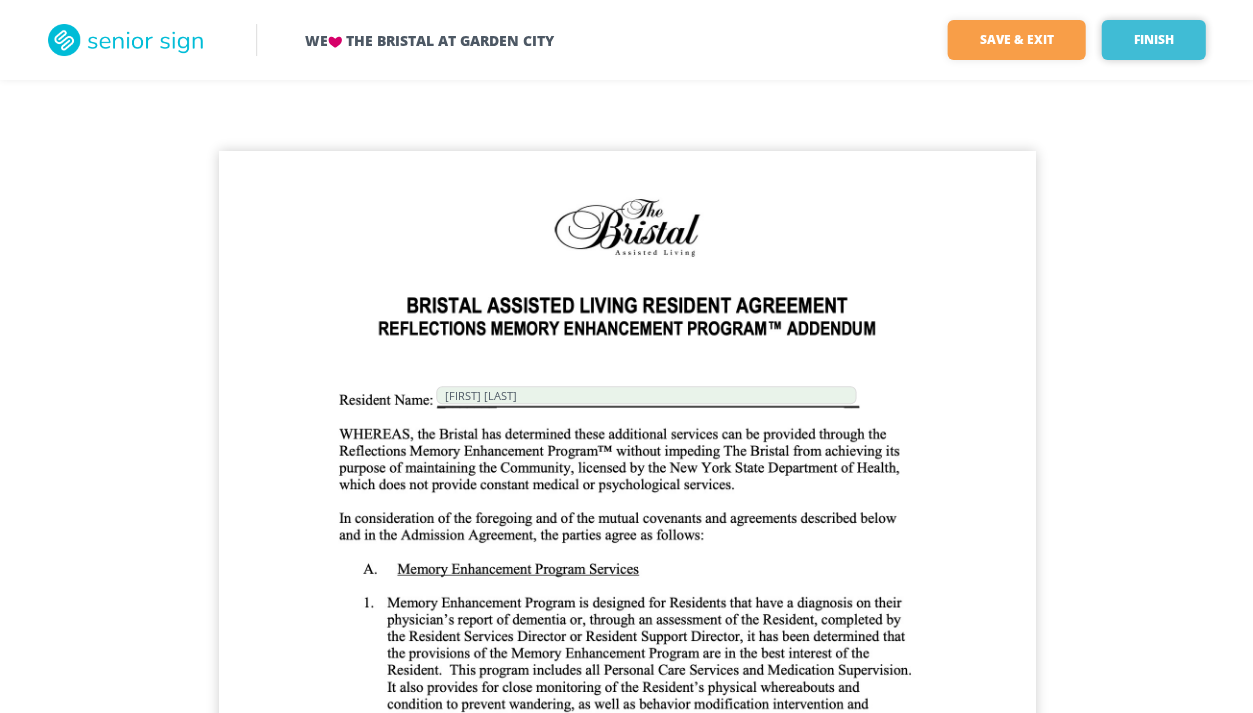 click on "Finish" at bounding box center (1153, 40) 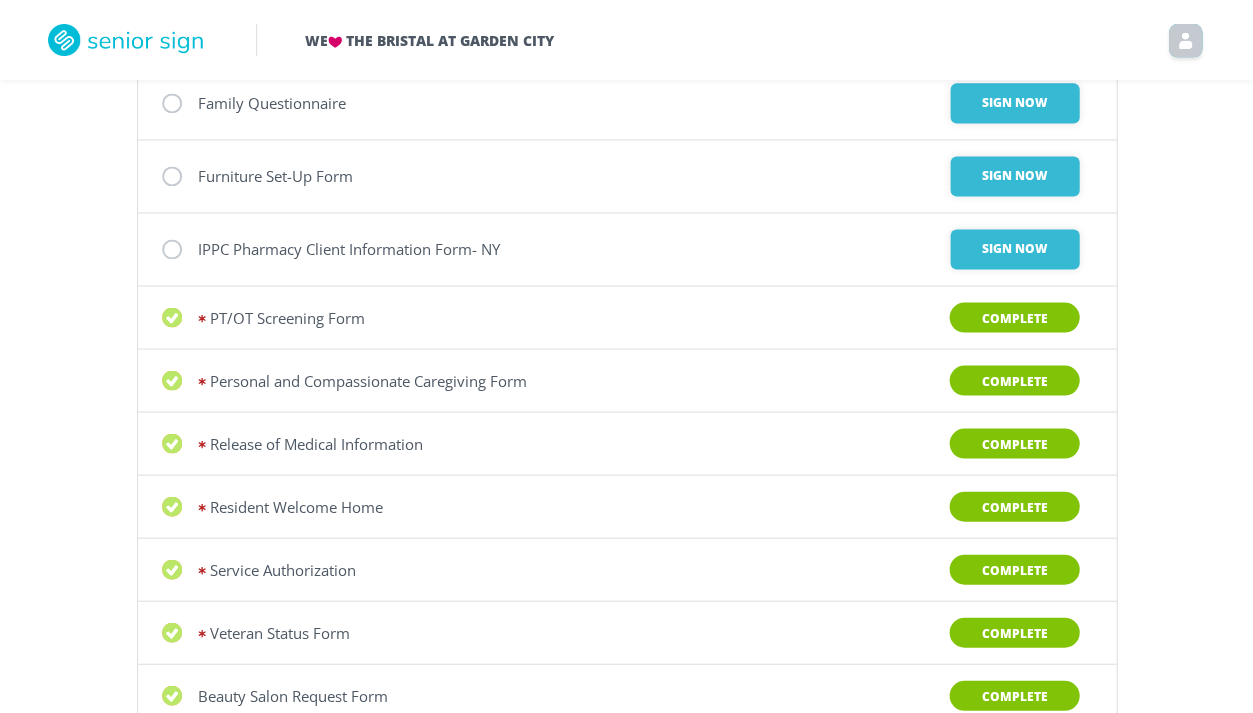 scroll, scrollTop: 471, scrollLeft: 0, axis: vertical 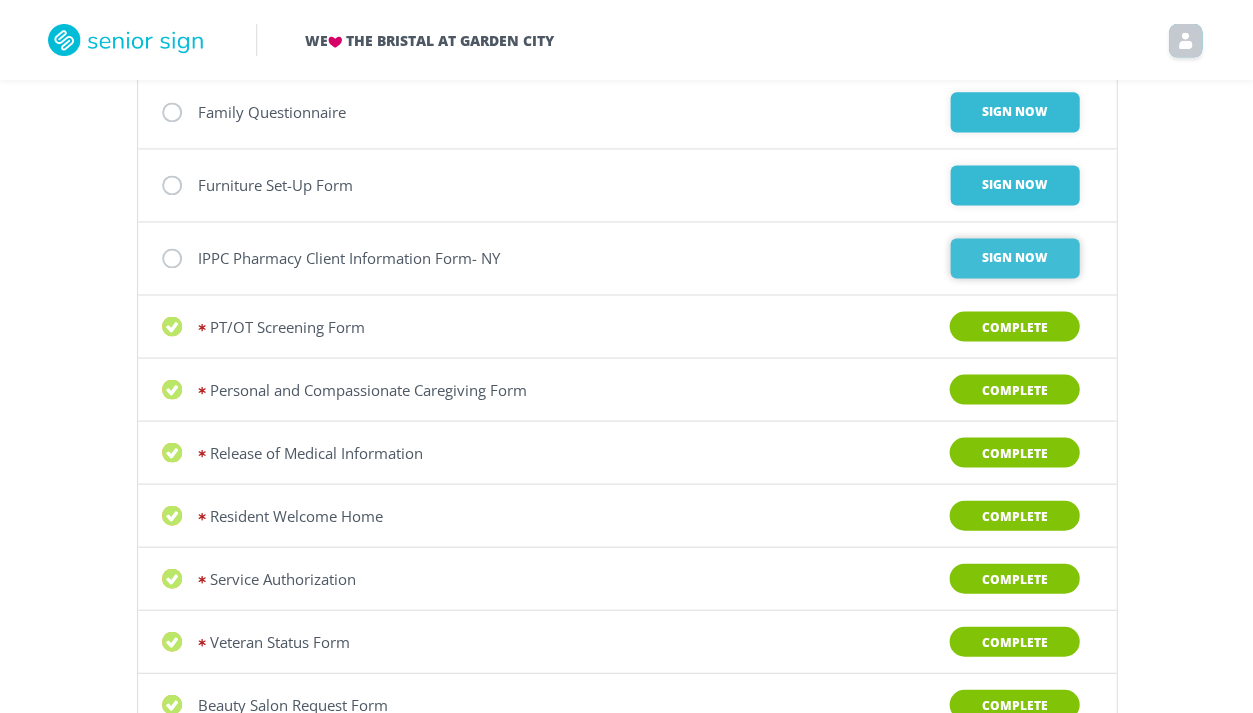 click on "Sign Now" at bounding box center (1014, 112) 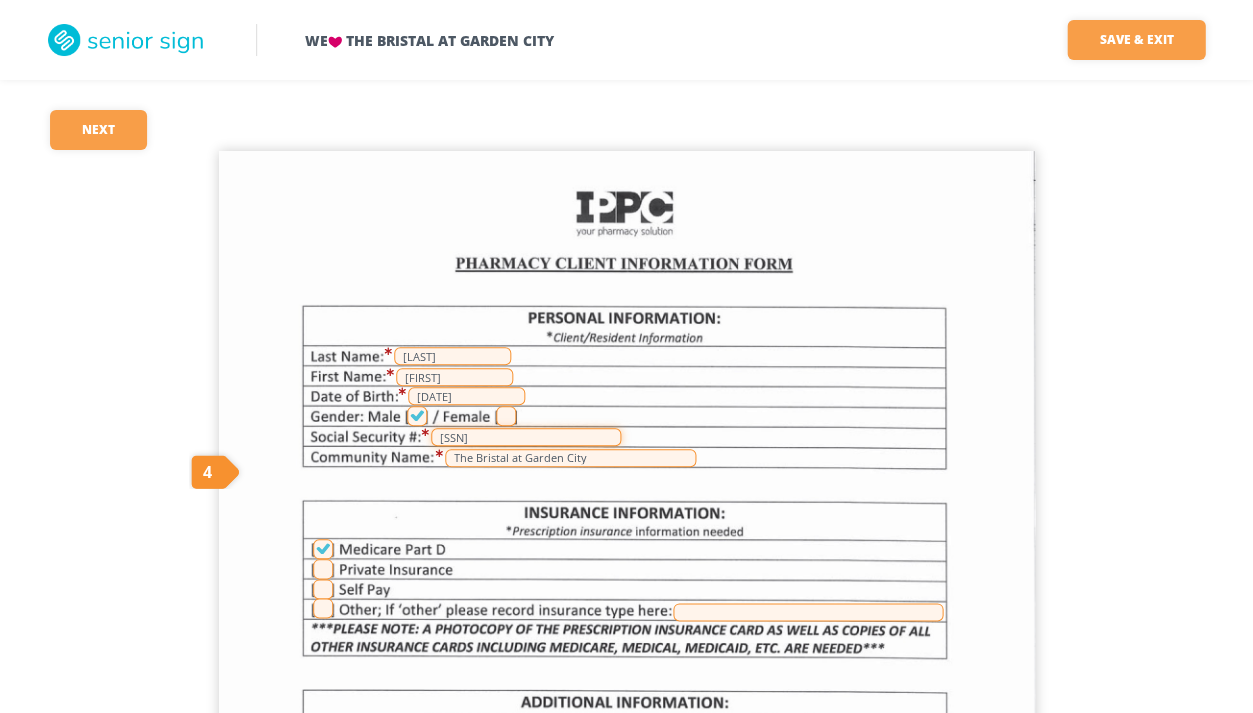 click on "___-__-____" at bounding box center (526, 437) 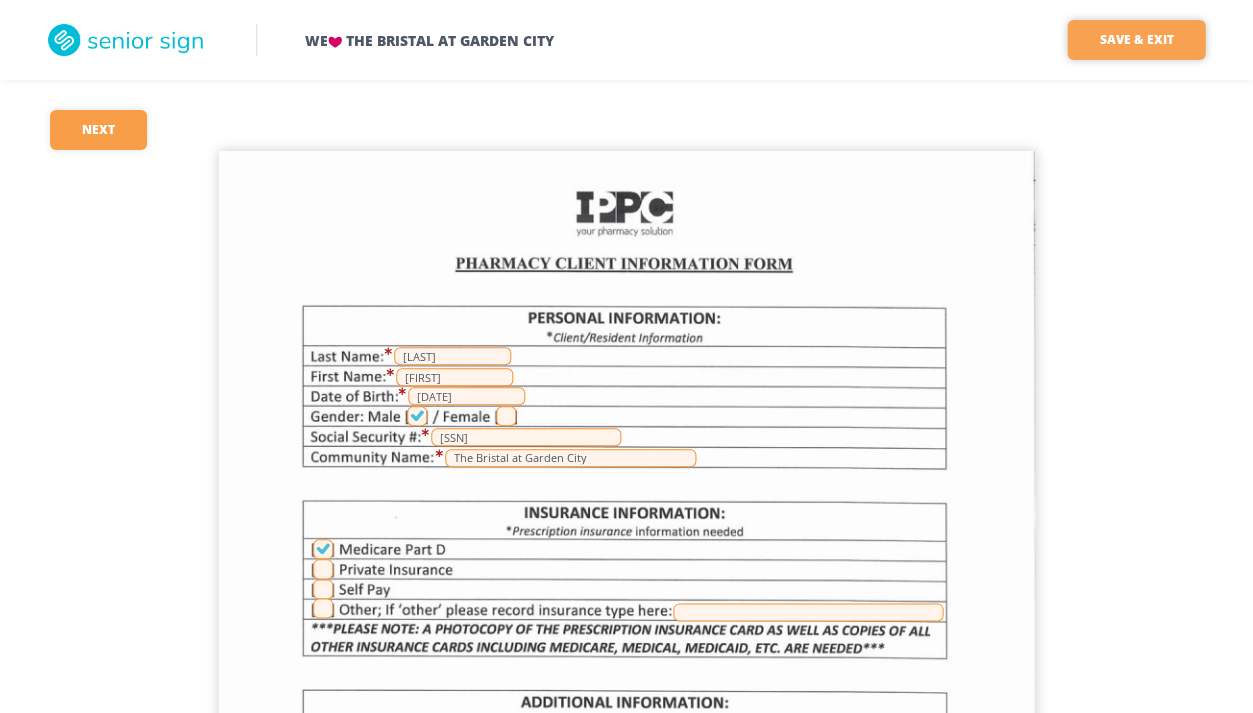 click on "Save & Exit" at bounding box center [1136, 40] 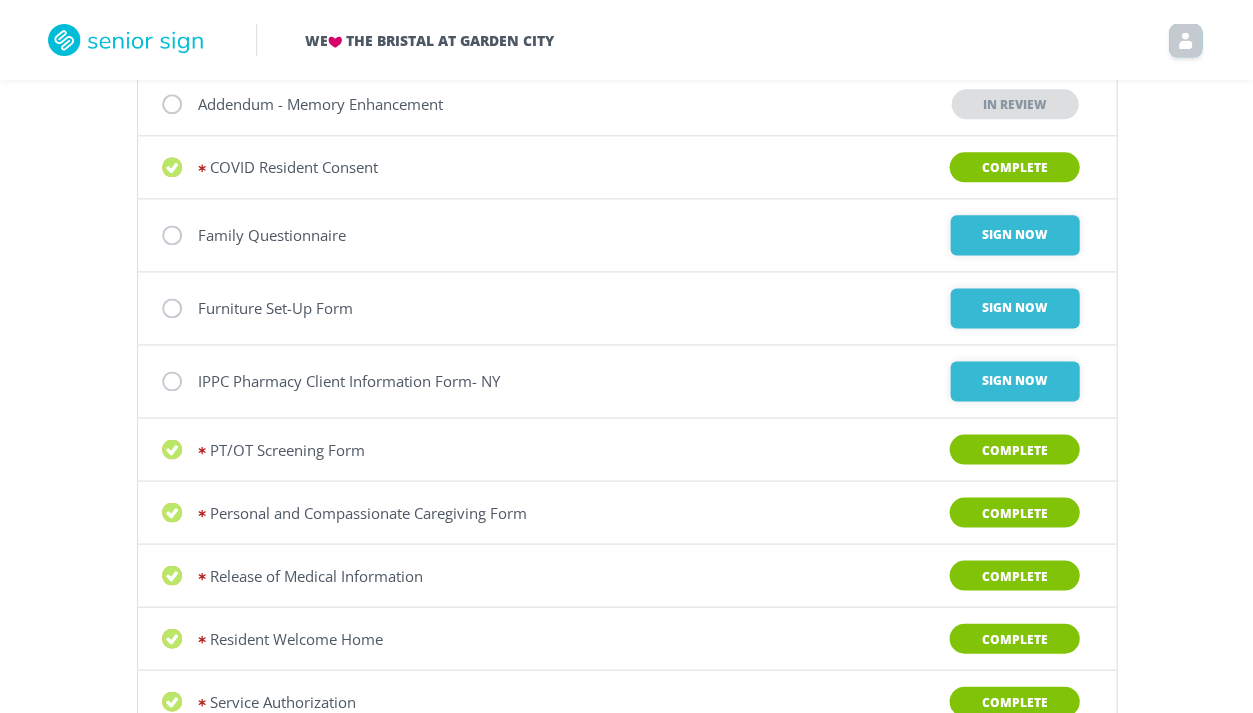 scroll, scrollTop: 355, scrollLeft: 0, axis: vertical 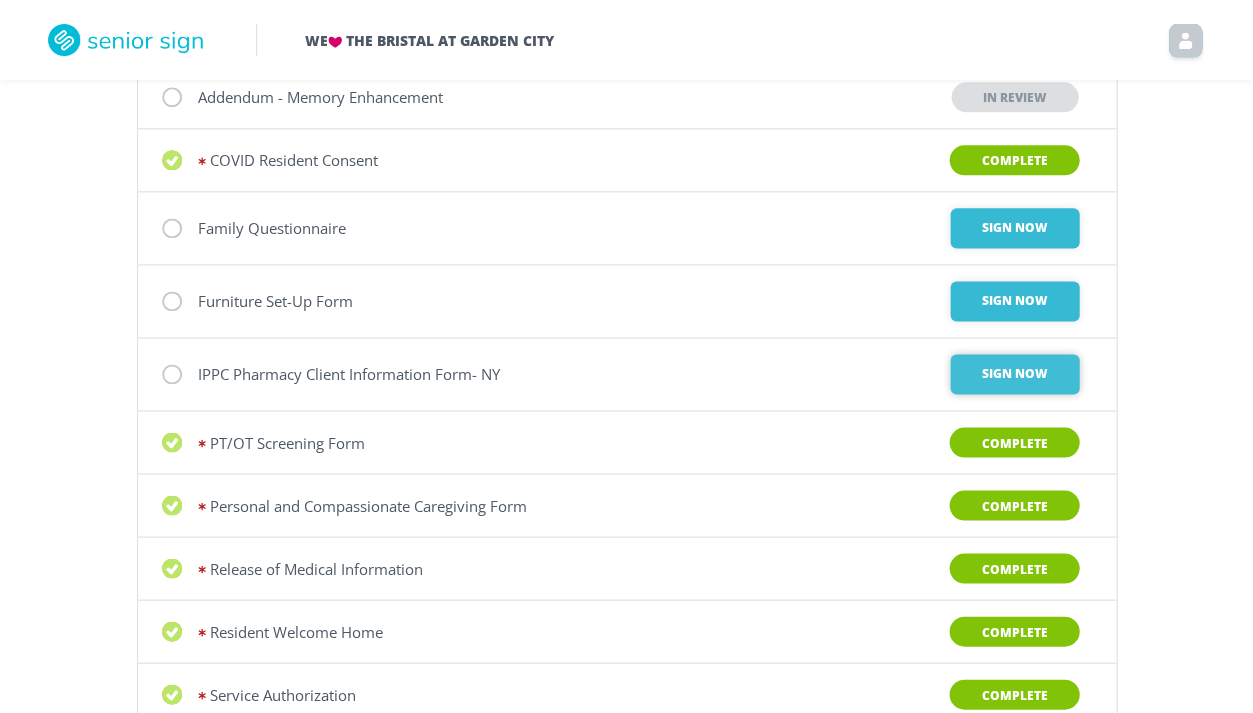 click on "Sign Now" at bounding box center (1014, 228) 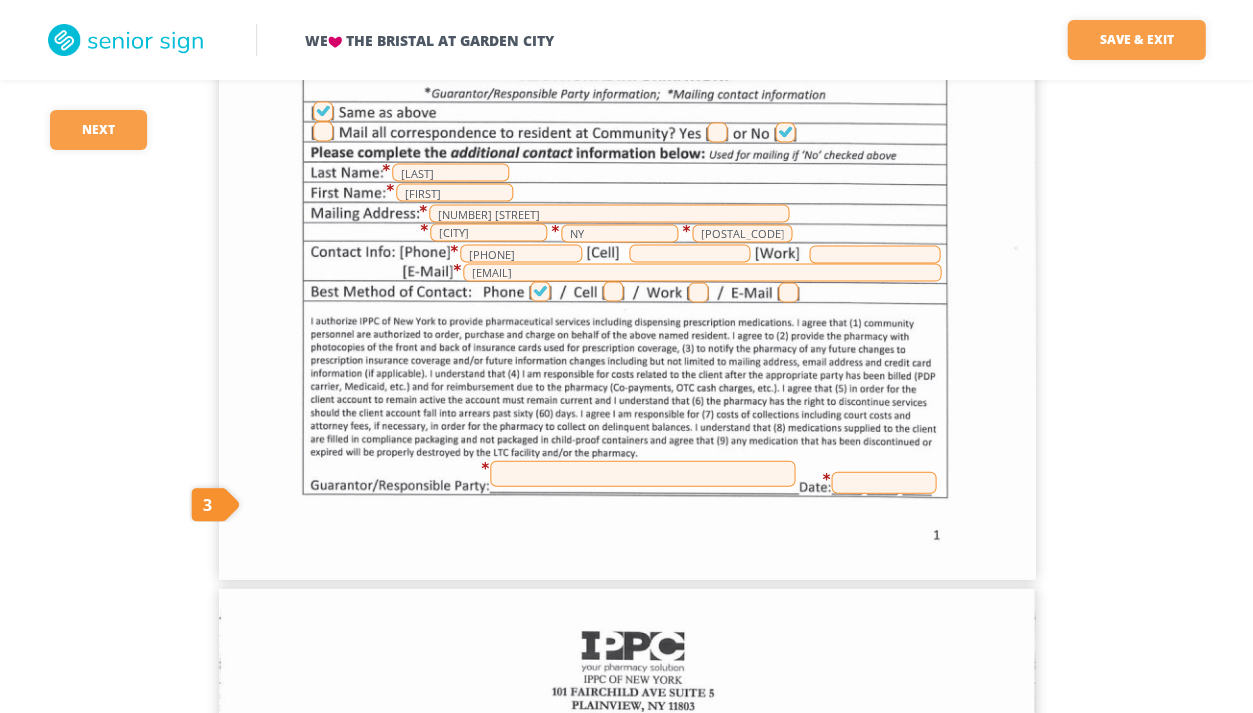scroll, scrollTop: 655, scrollLeft: 0, axis: vertical 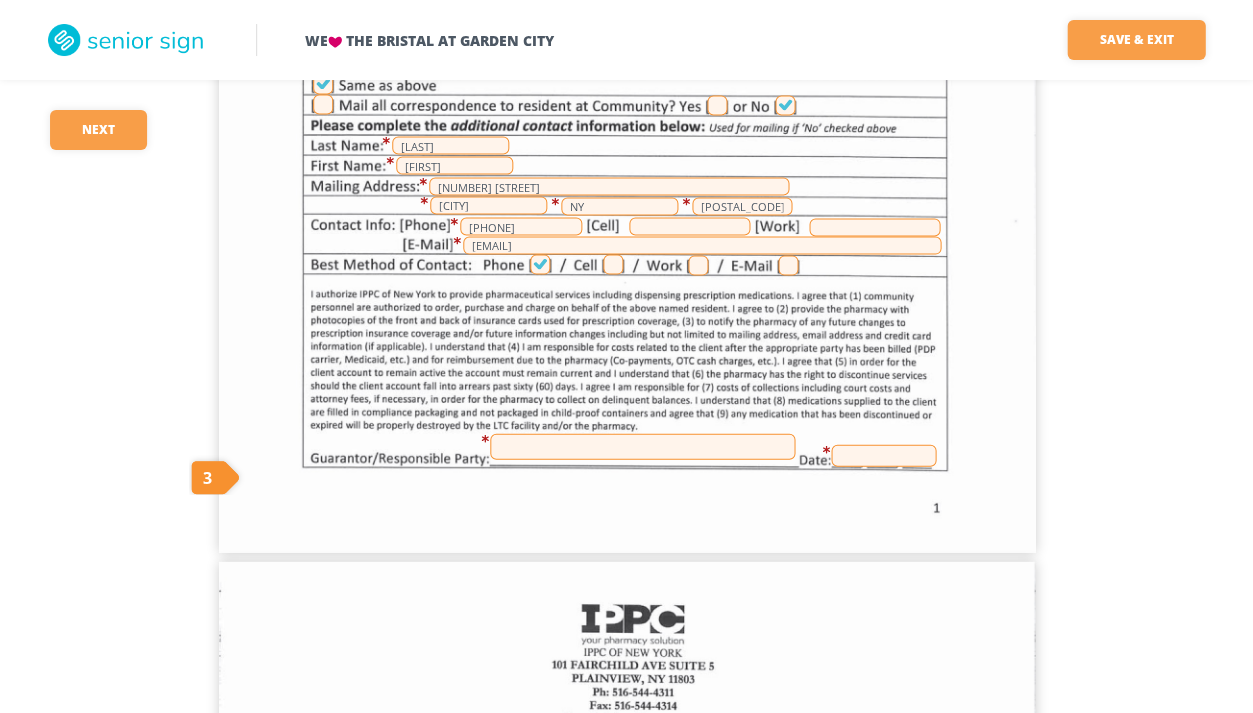click at bounding box center [642, 446] 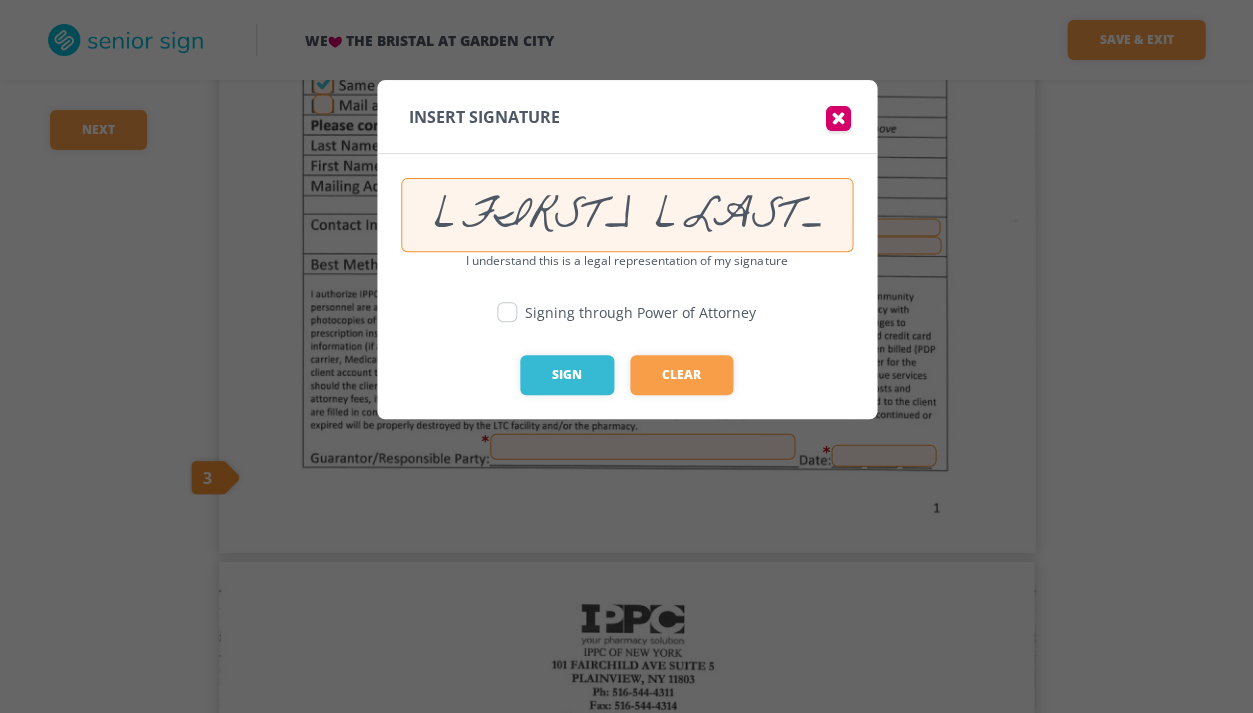 click at bounding box center [507, 312] 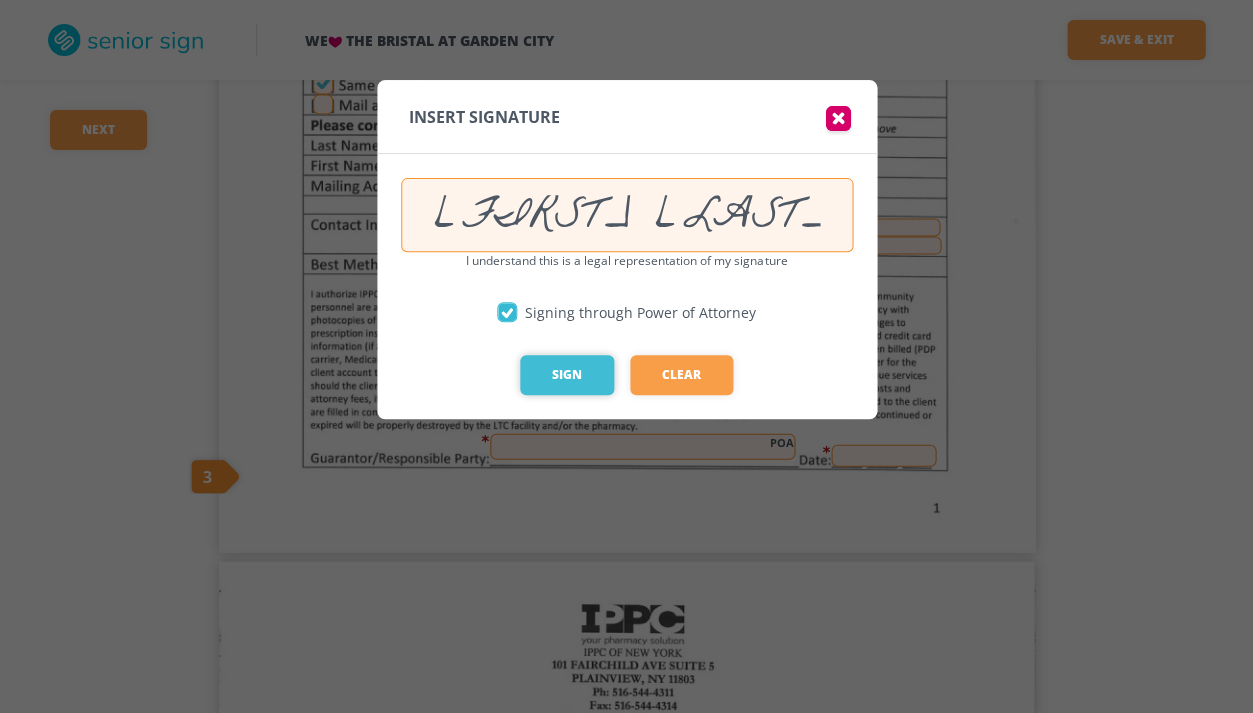 click on "Sign" at bounding box center [567, 375] 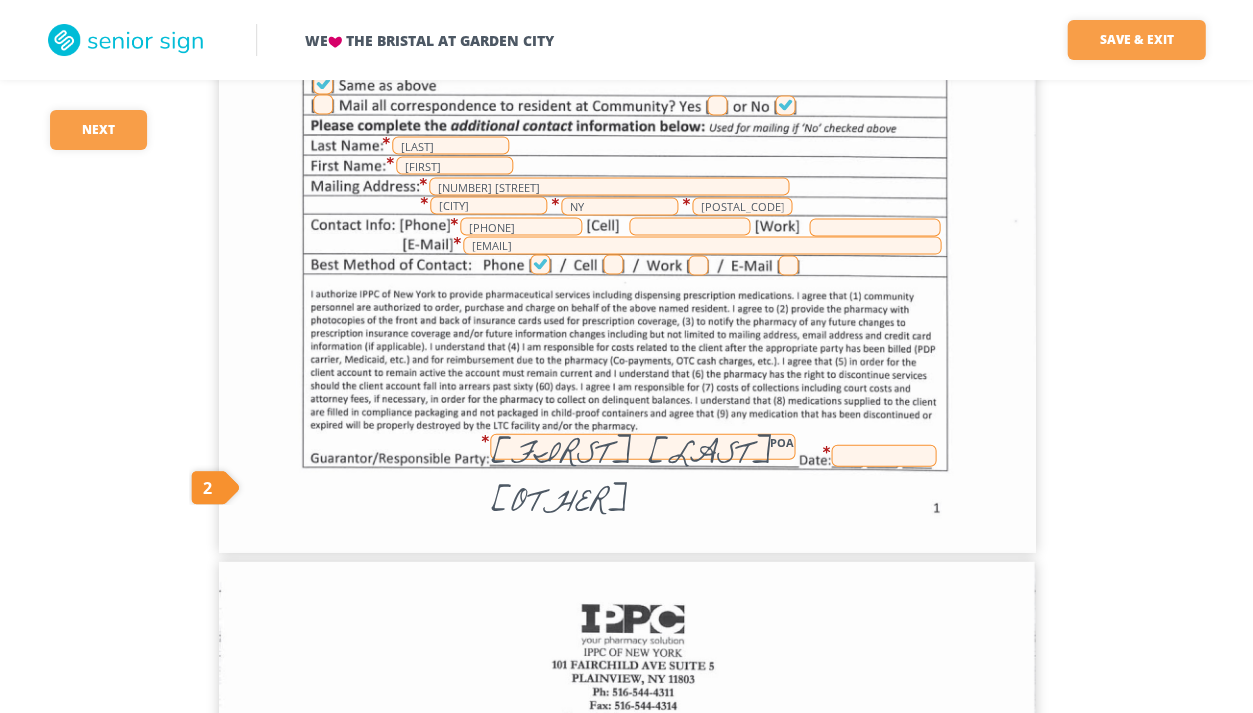 click at bounding box center (883, 455) 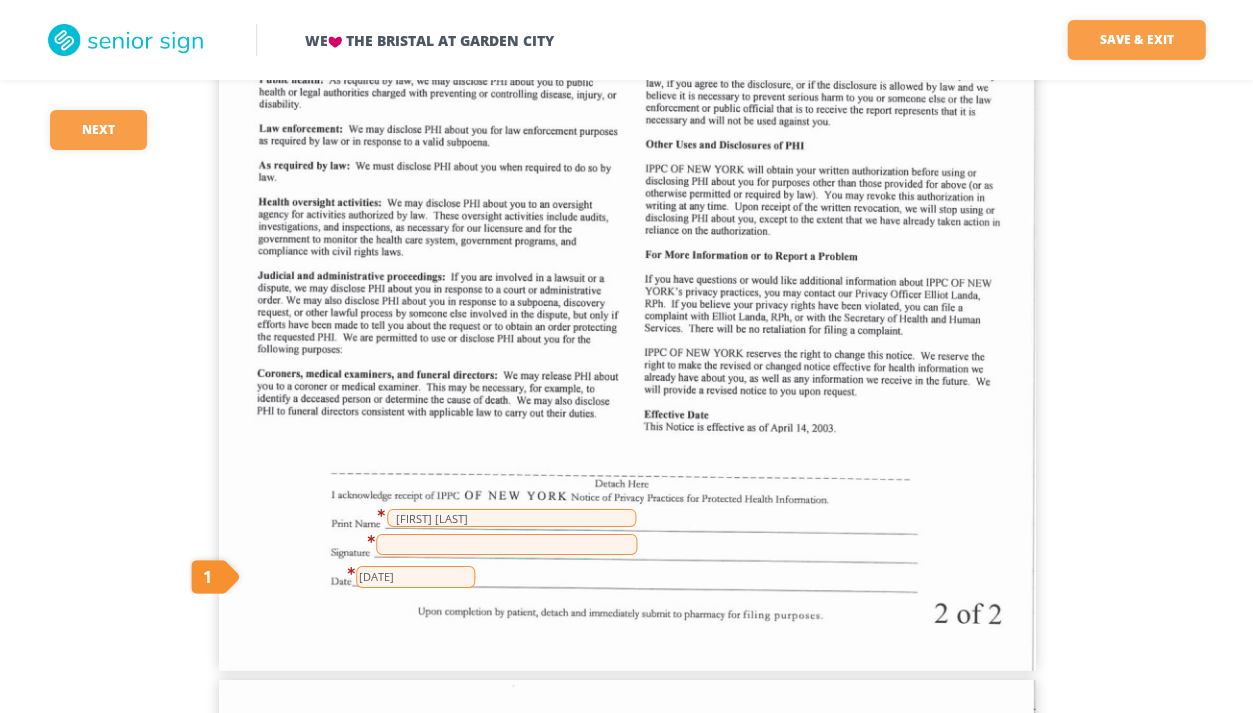 scroll, scrollTop: 6963, scrollLeft: 0, axis: vertical 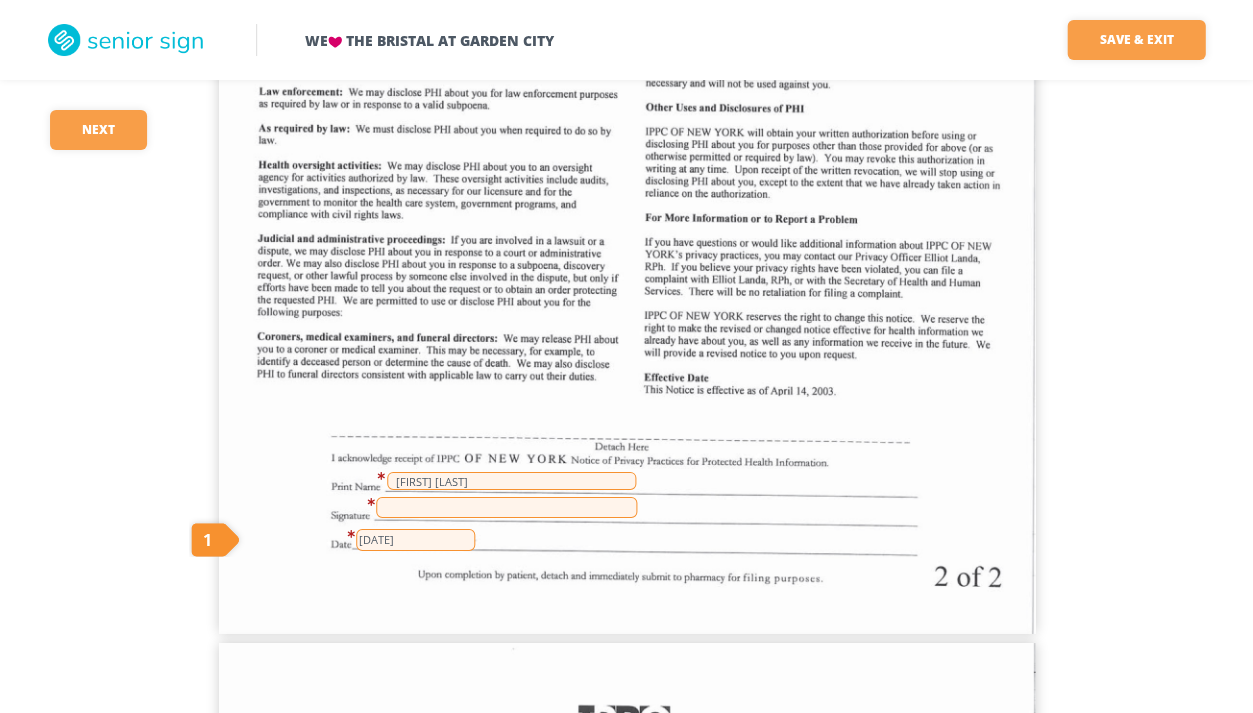 click at bounding box center [506, 507] 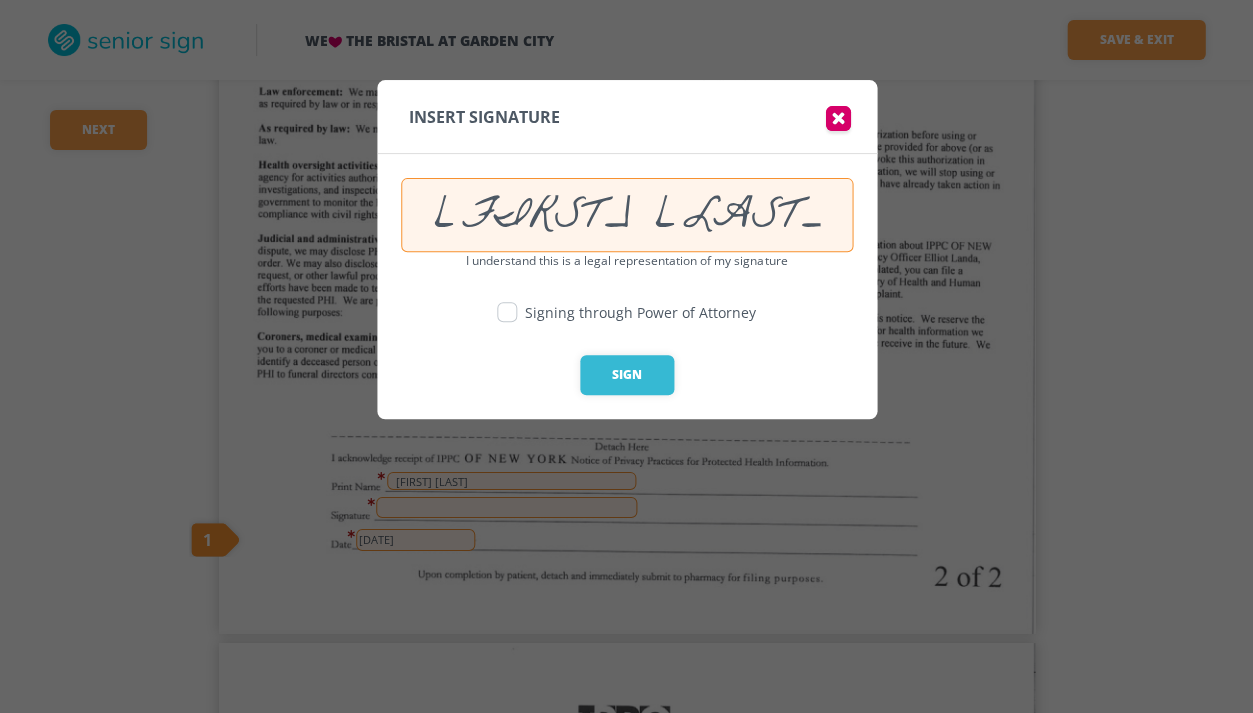 scroll, scrollTop: 0, scrollLeft: 3, axis: horizontal 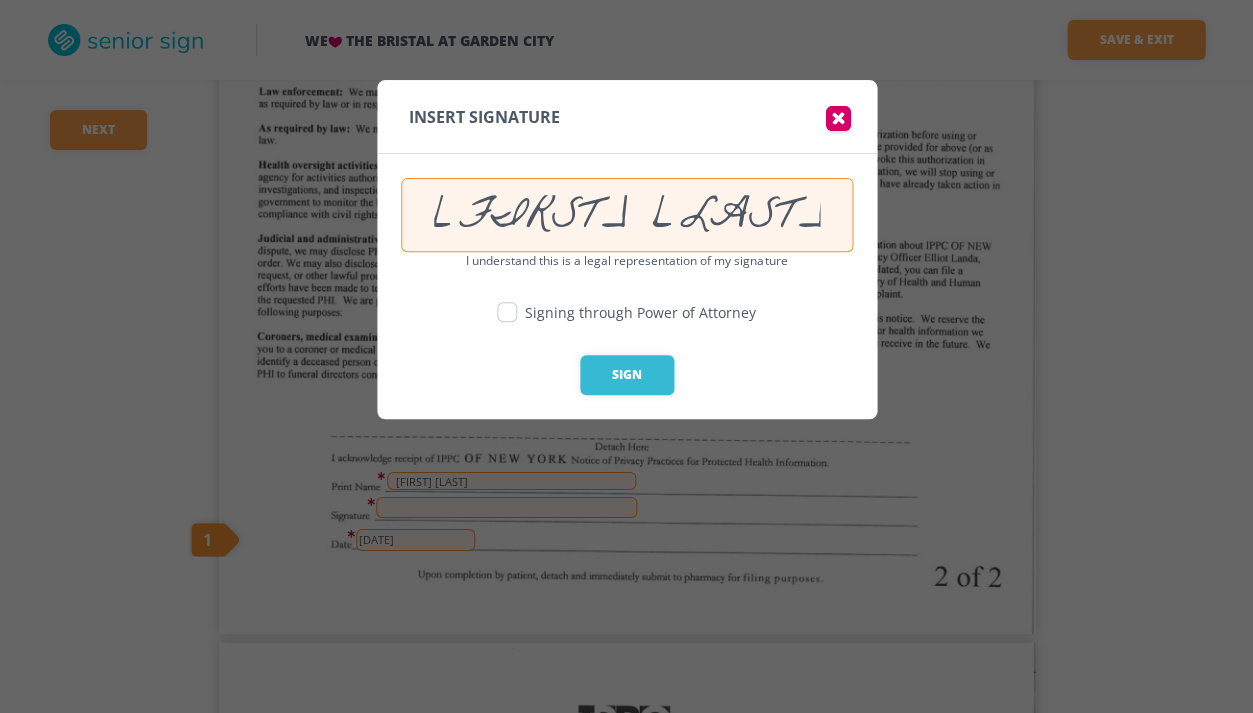 type on "Jean Sheerin" 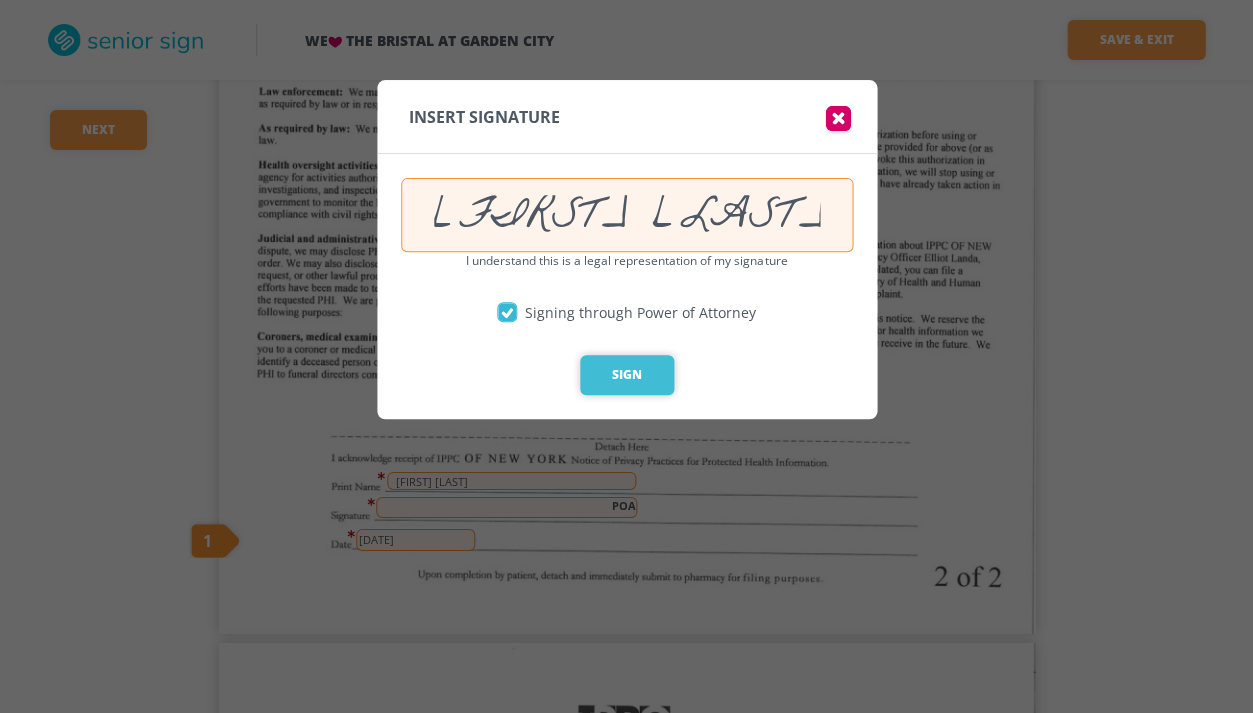click on "Sign" at bounding box center (627, 375) 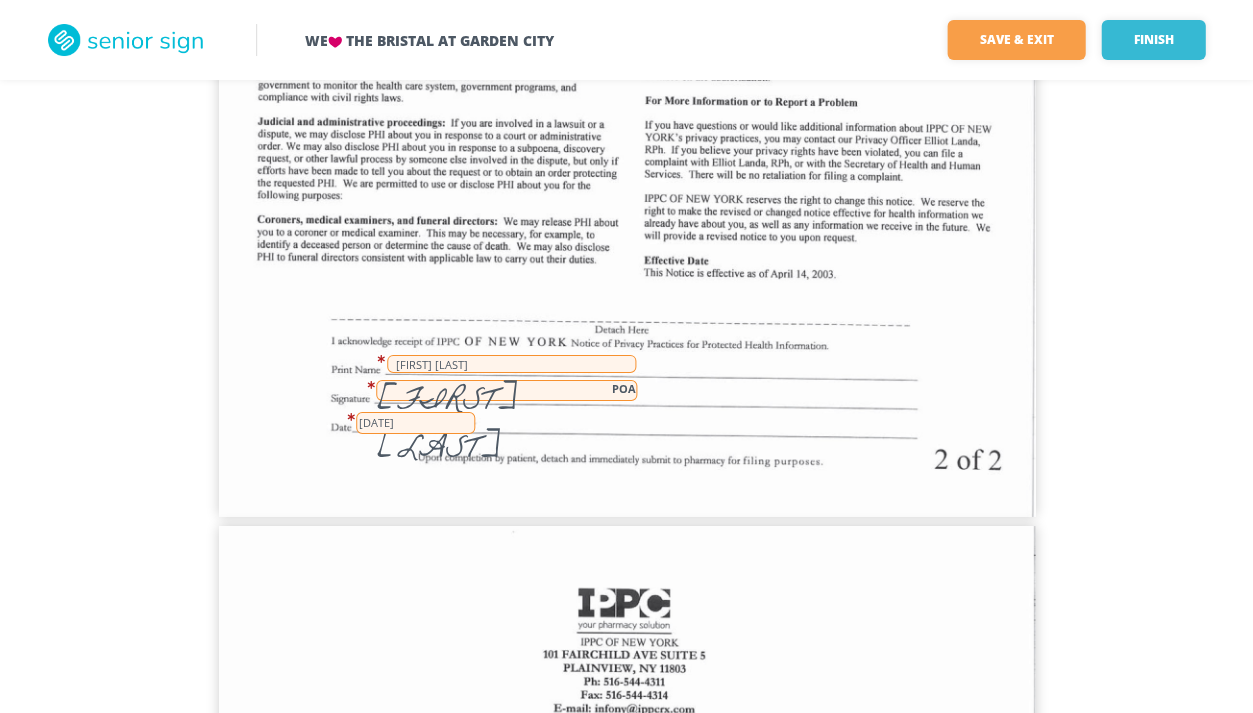 scroll, scrollTop: 7082, scrollLeft: 0, axis: vertical 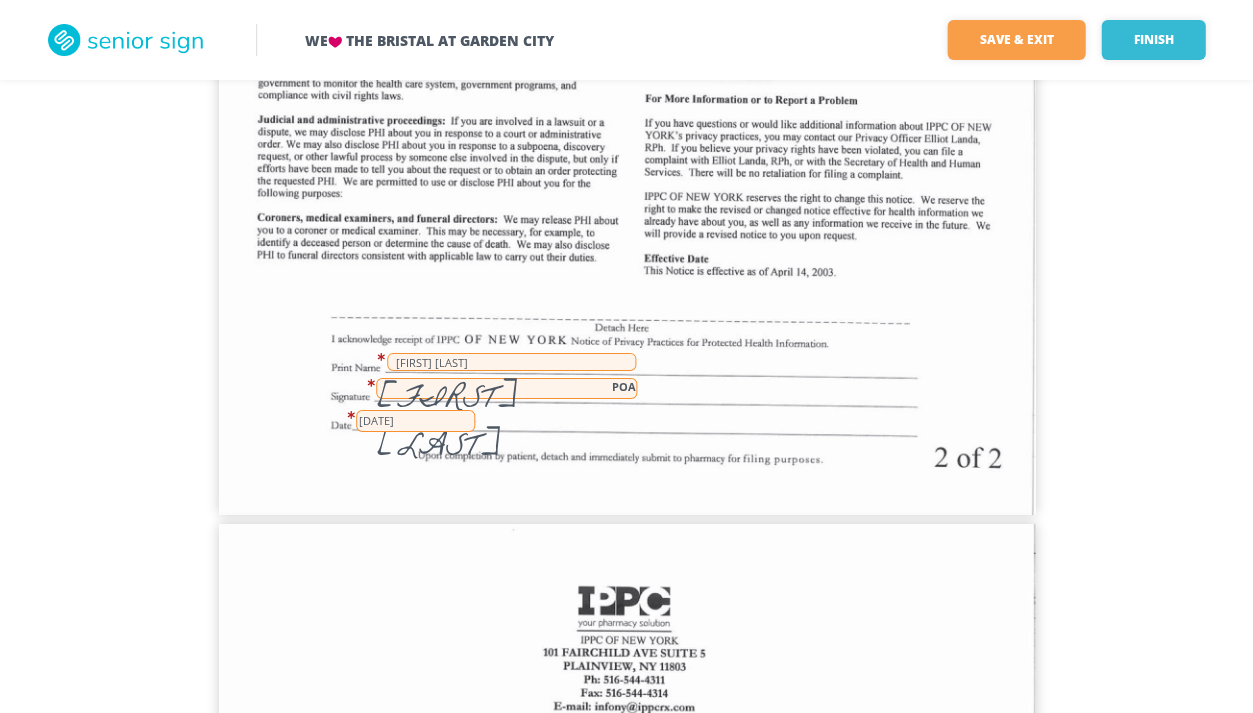 click on "07/04/2025" at bounding box center [415, 421] 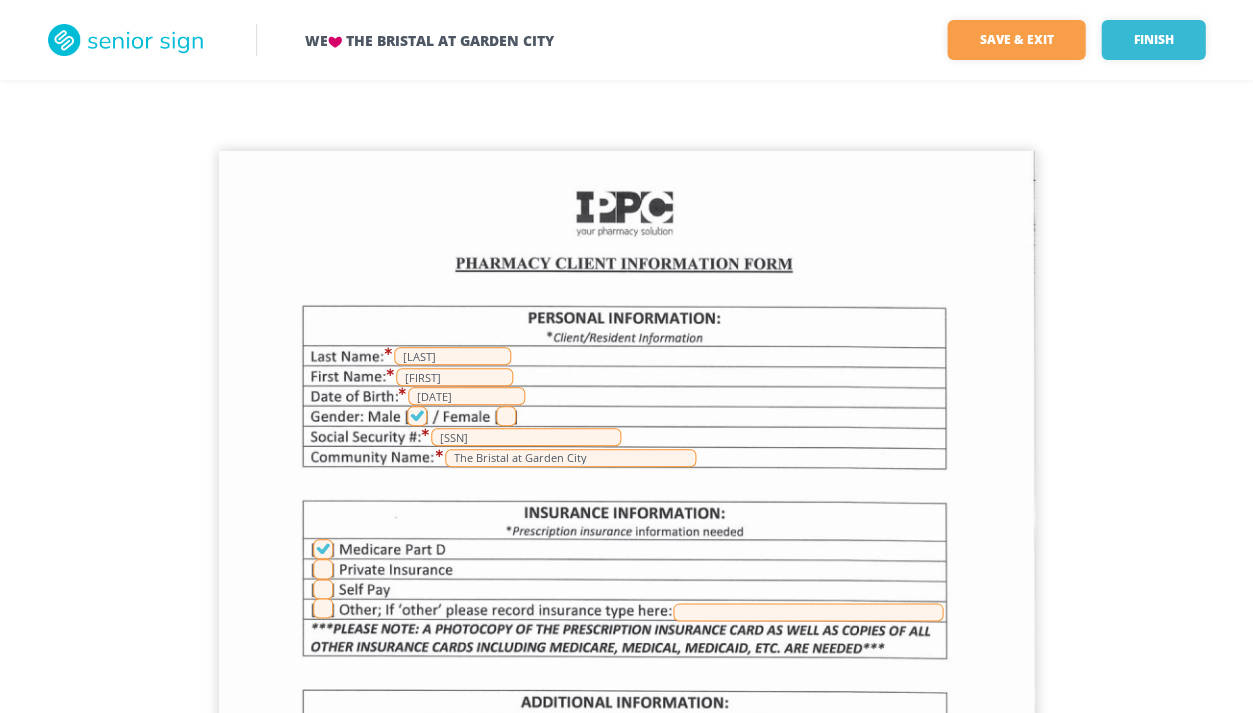 scroll, scrollTop: 0, scrollLeft: 0, axis: both 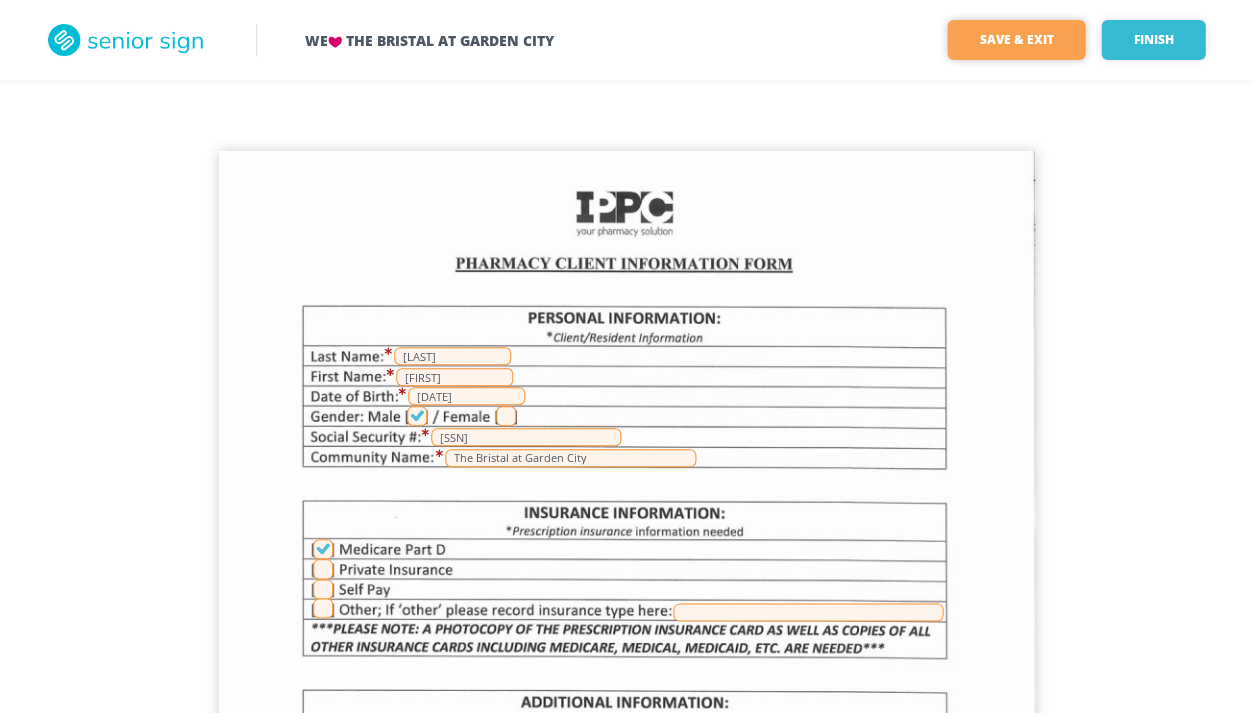 click on "Save & Exit" at bounding box center [1016, 40] 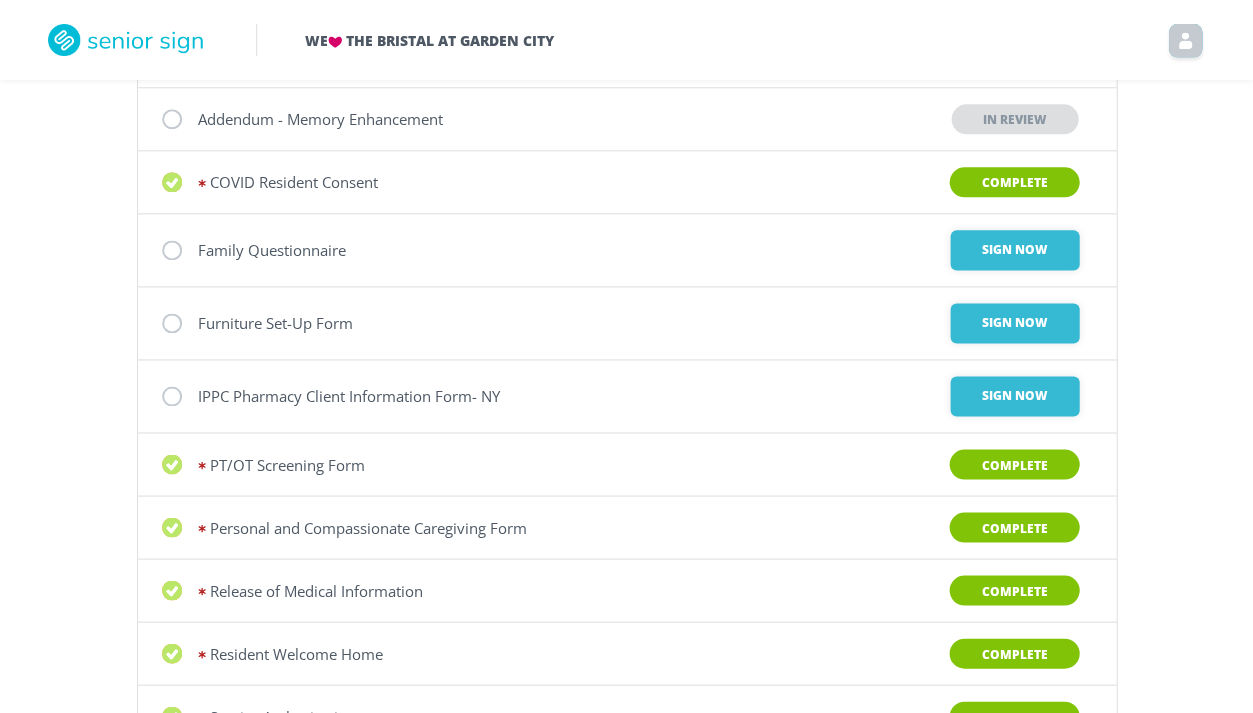 scroll, scrollTop: 333, scrollLeft: 0, axis: vertical 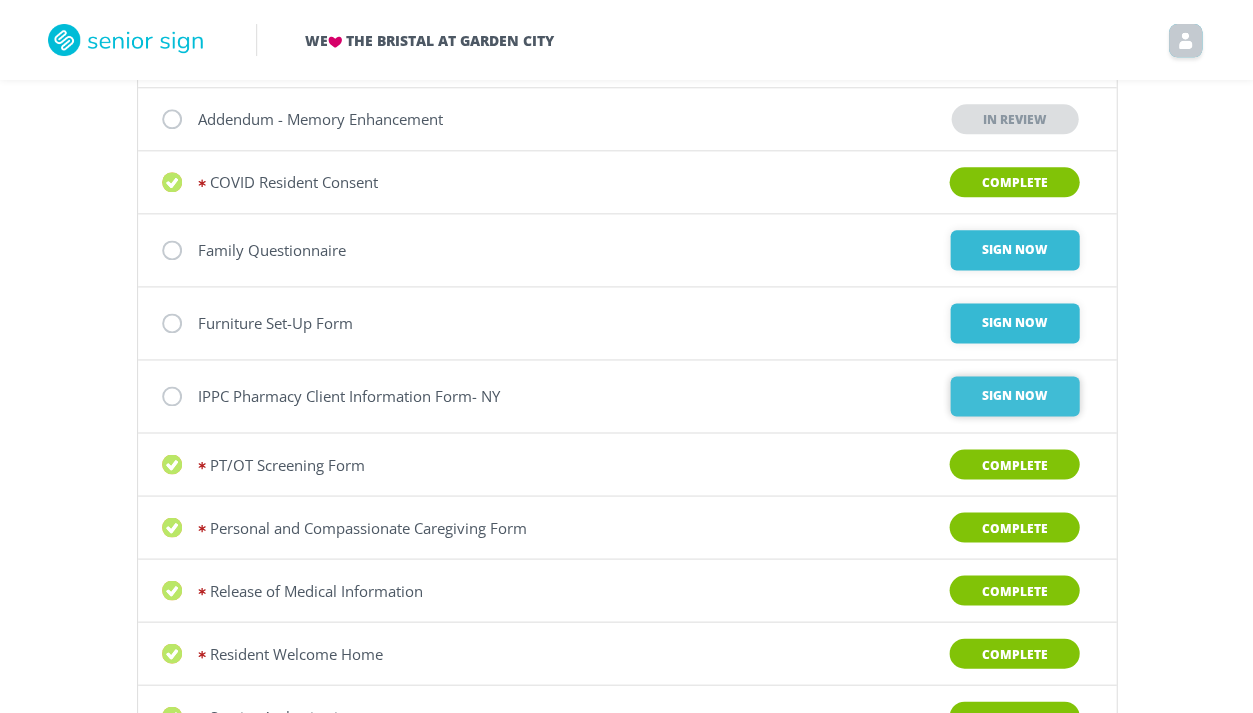 click on "Sign Now" at bounding box center (1014, 250) 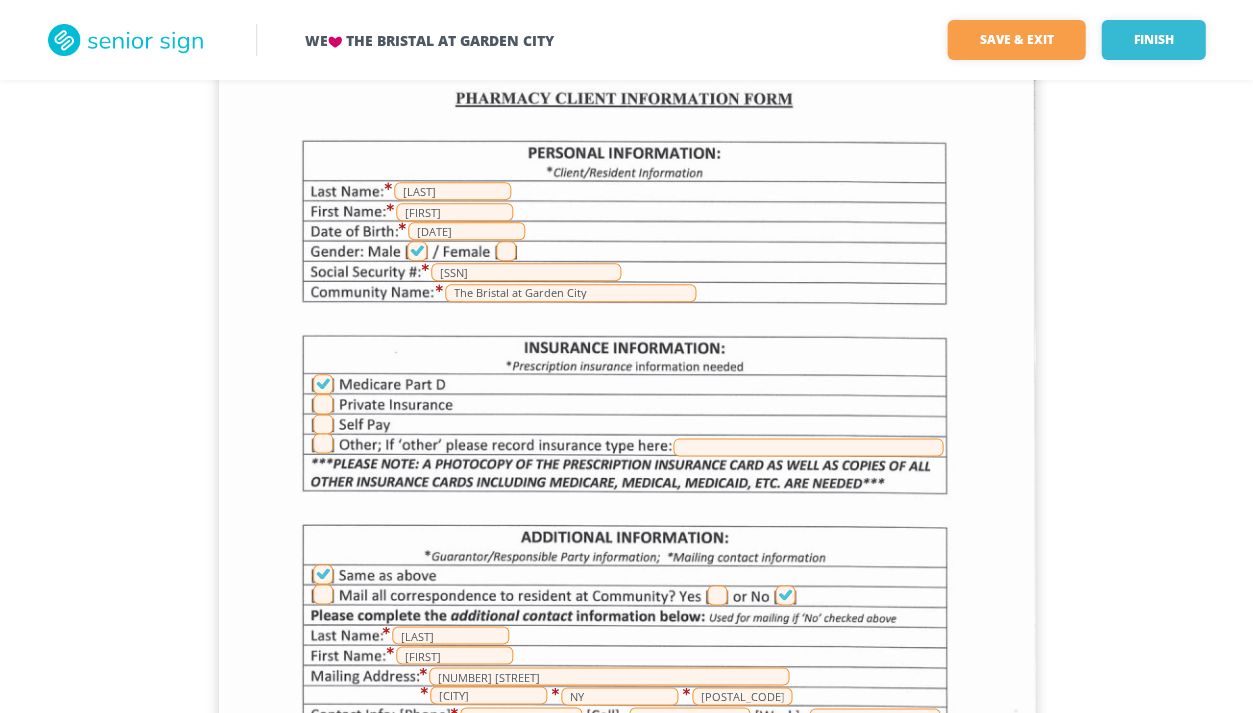 scroll, scrollTop: 173, scrollLeft: 0, axis: vertical 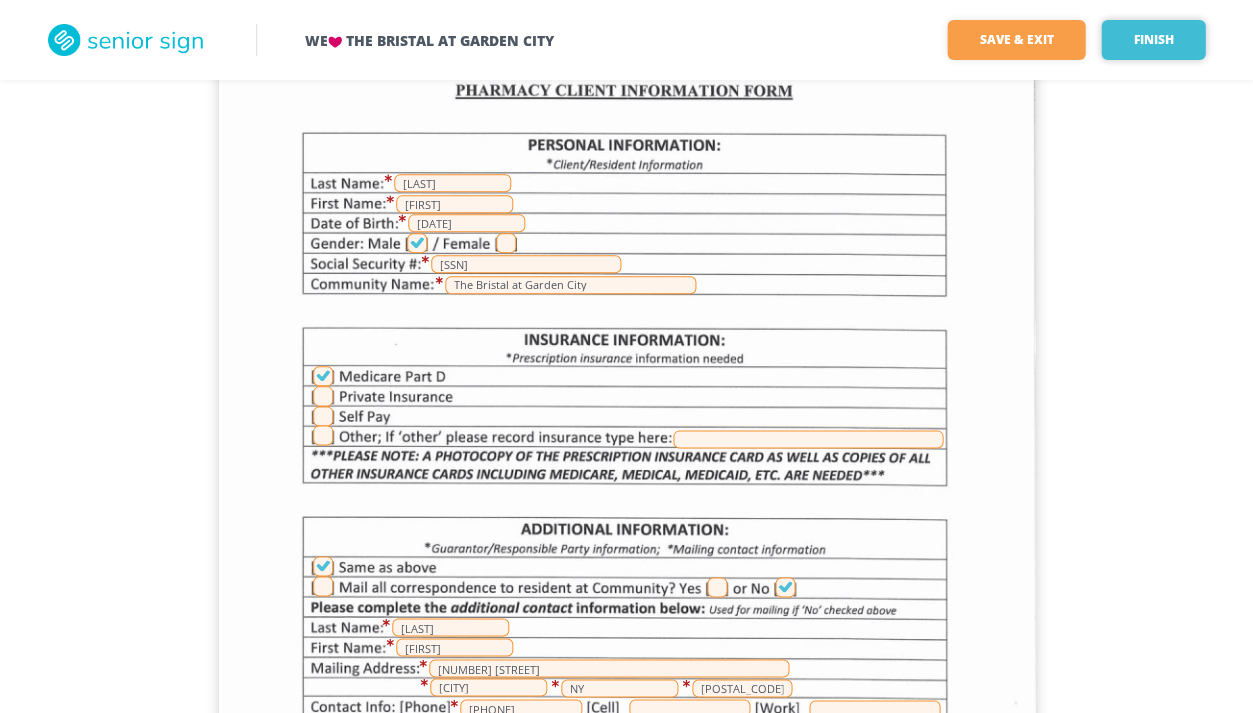 click on "Finish" at bounding box center [1153, 40] 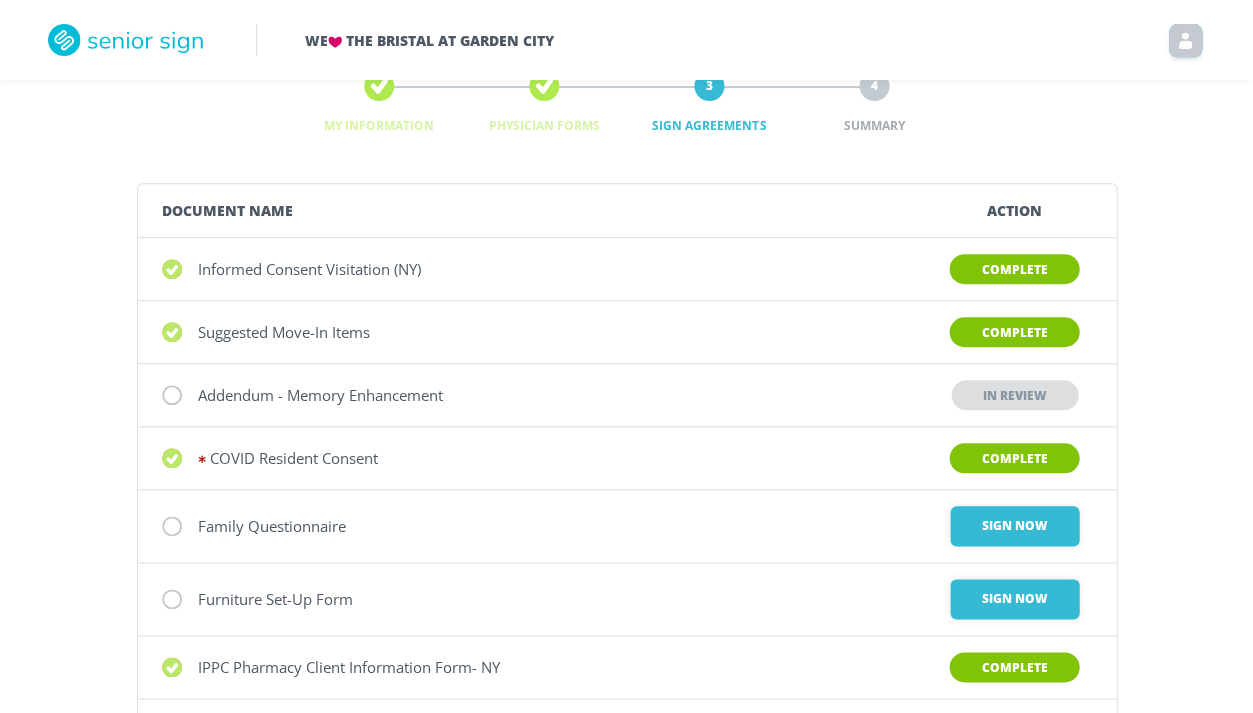 scroll, scrollTop: 68, scrollLeft: 0, axis: vertical 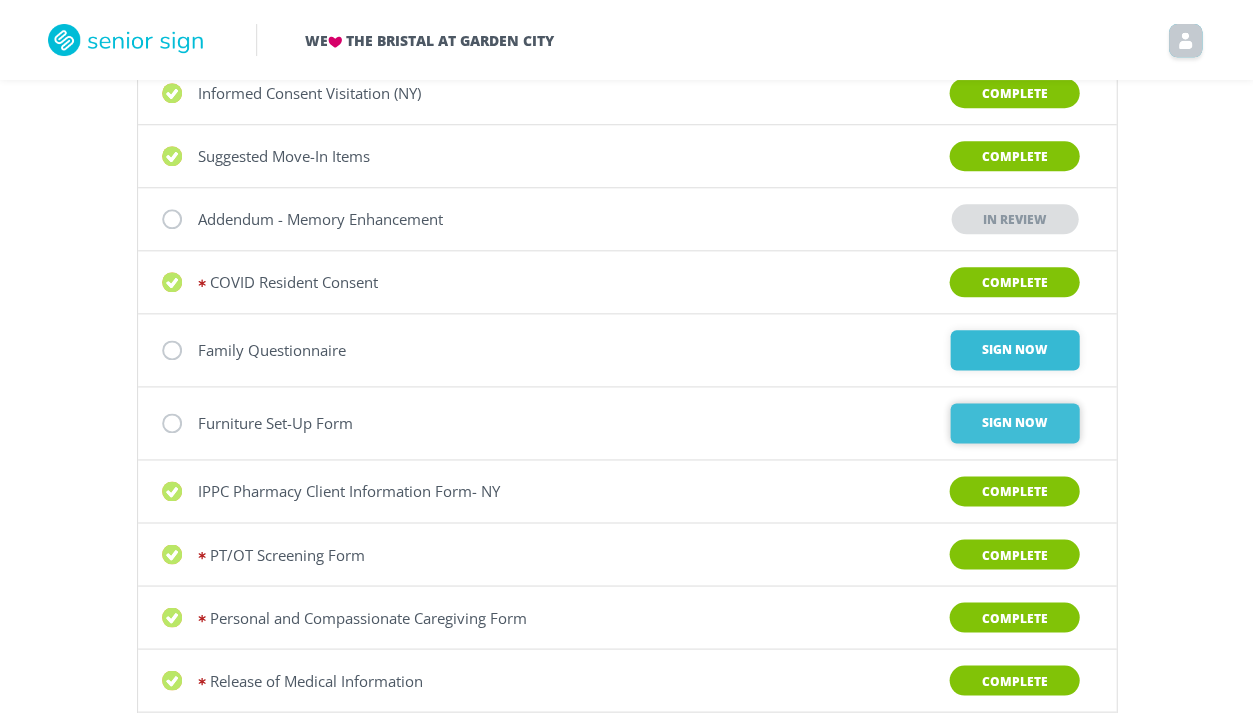 click on "Sign Now" at bounding box center (1014, 350) 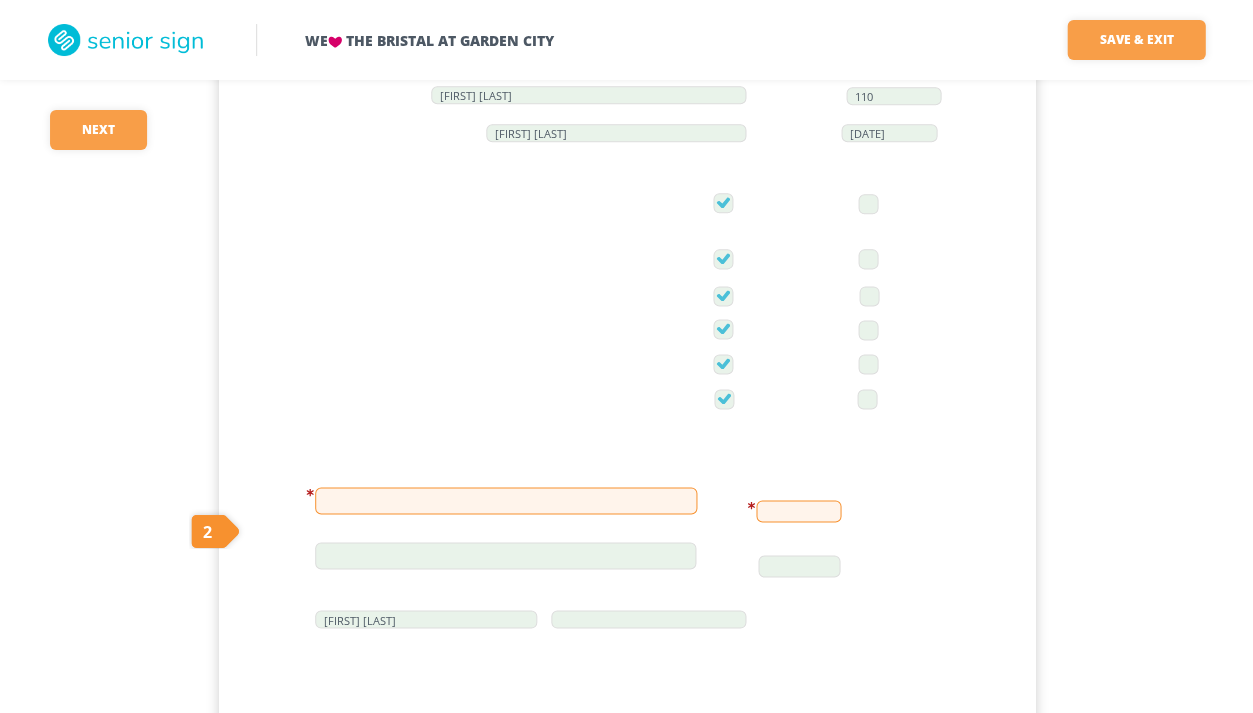 scroll, scrollTop: 315, scrollLeft: 0, axis: vertical 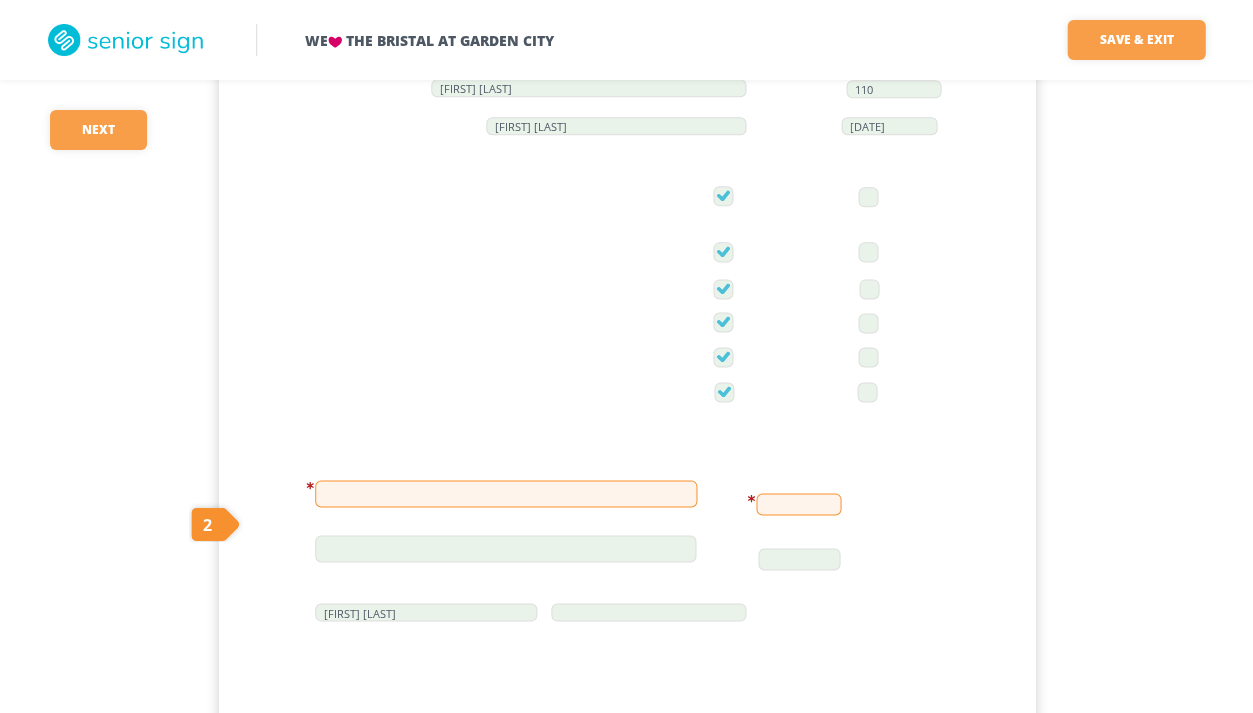click at bounding box center (506, 493) 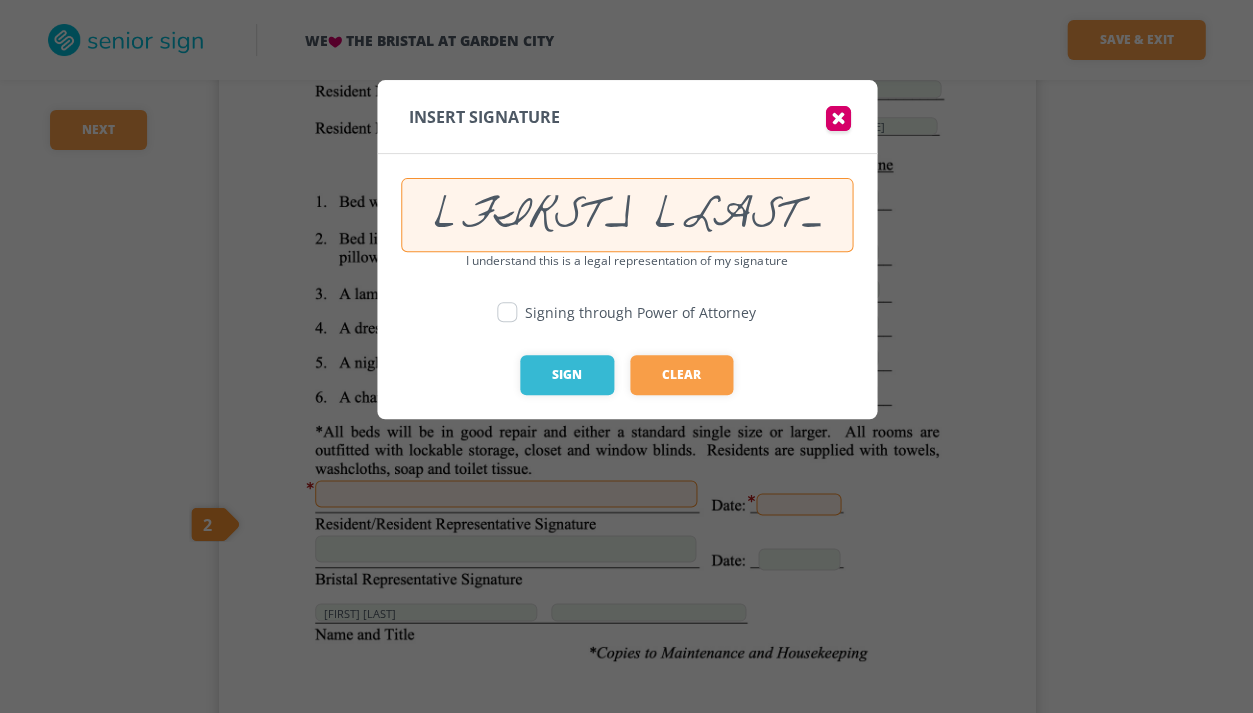 scroll, scrollTop: 0, scrollLeft: 45, axis: horizontal 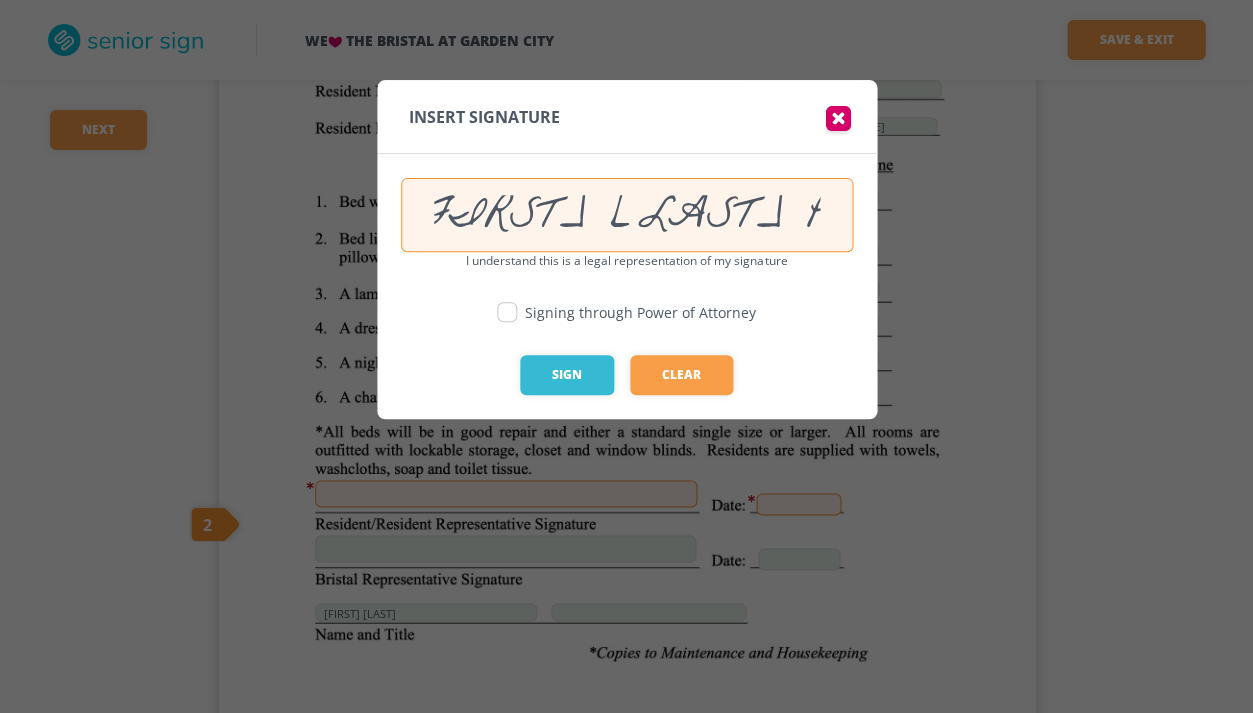 click at bounding box center [838, 121] 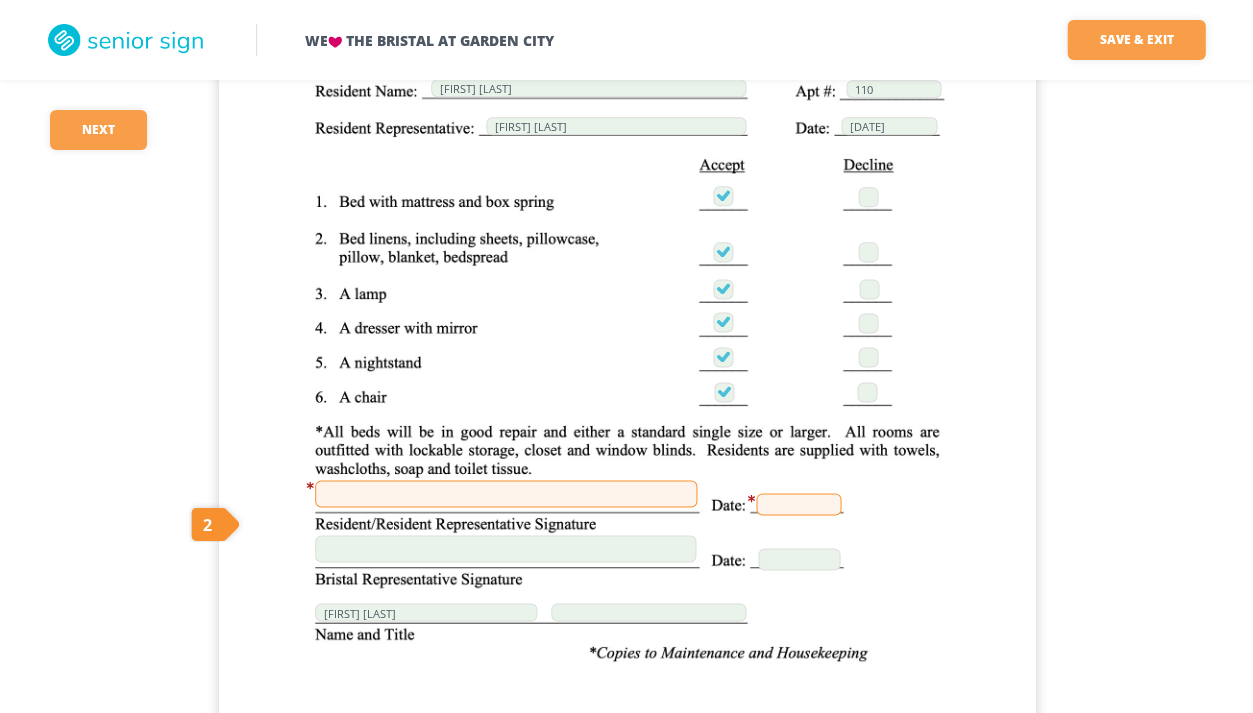 click at bounding box center (506, 493) 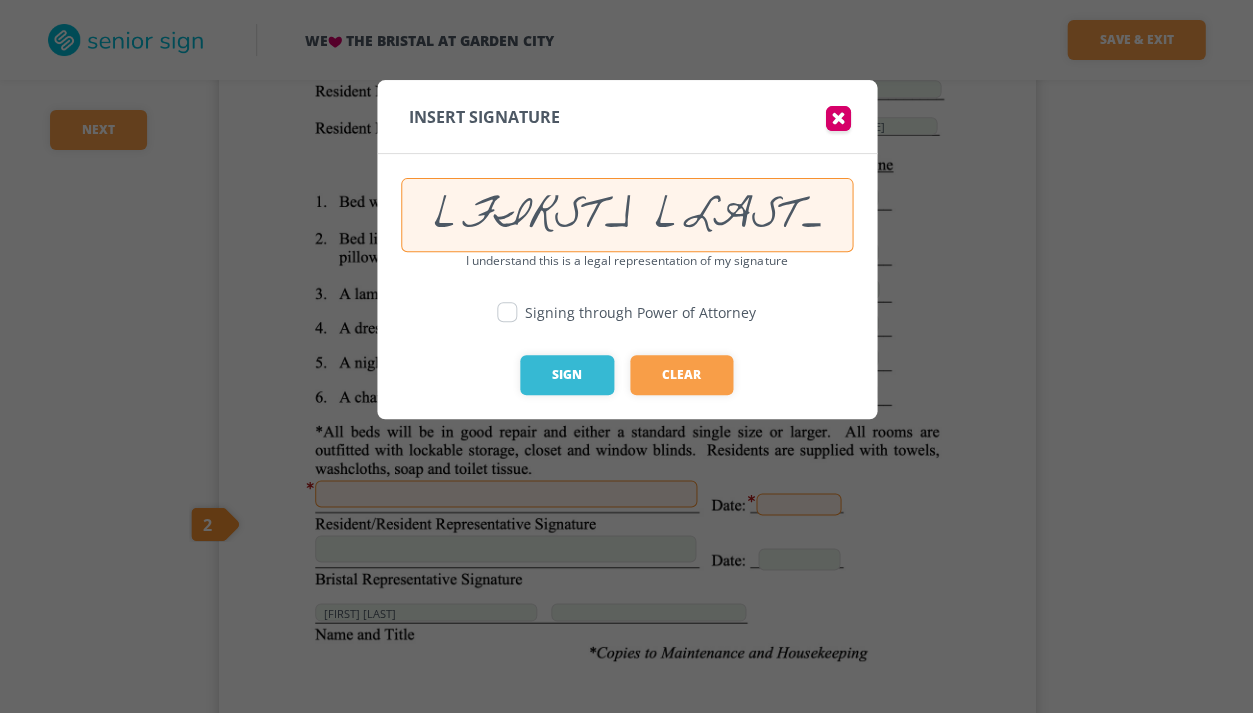 scroll, scrollTop: 0, scrollLeft: 45, axis: horizontal 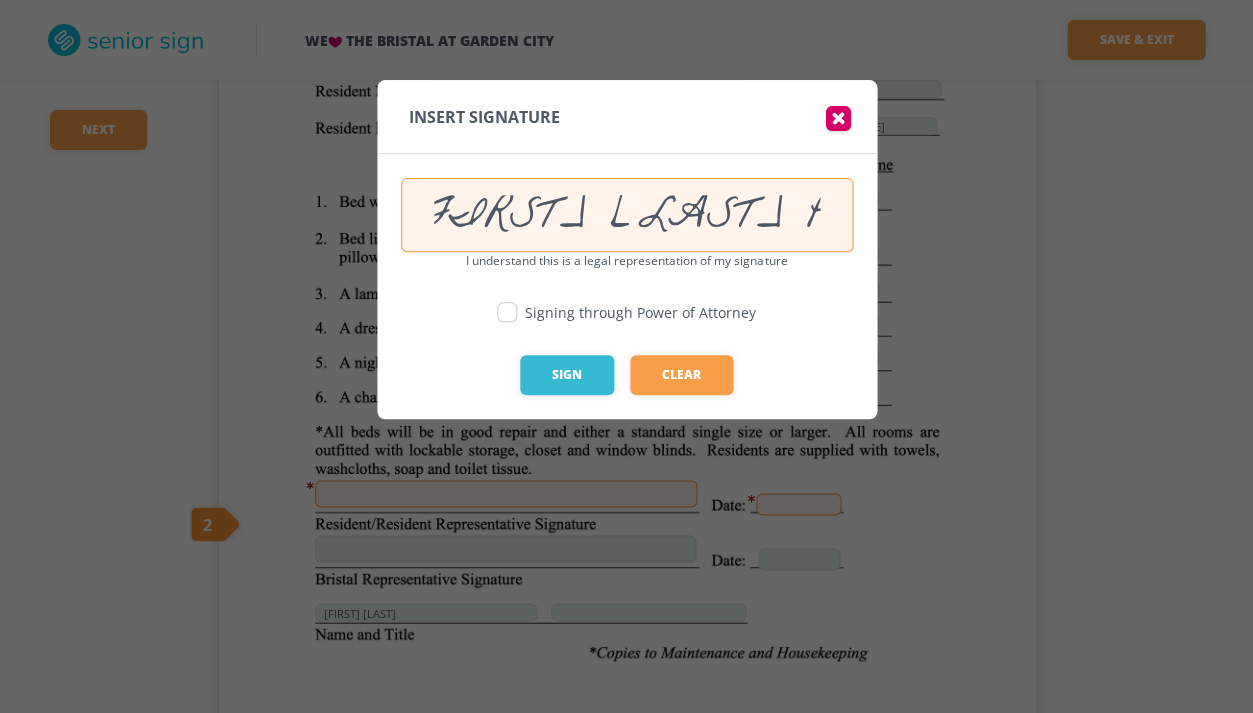 type on "[FIRST] [LAST] POA" 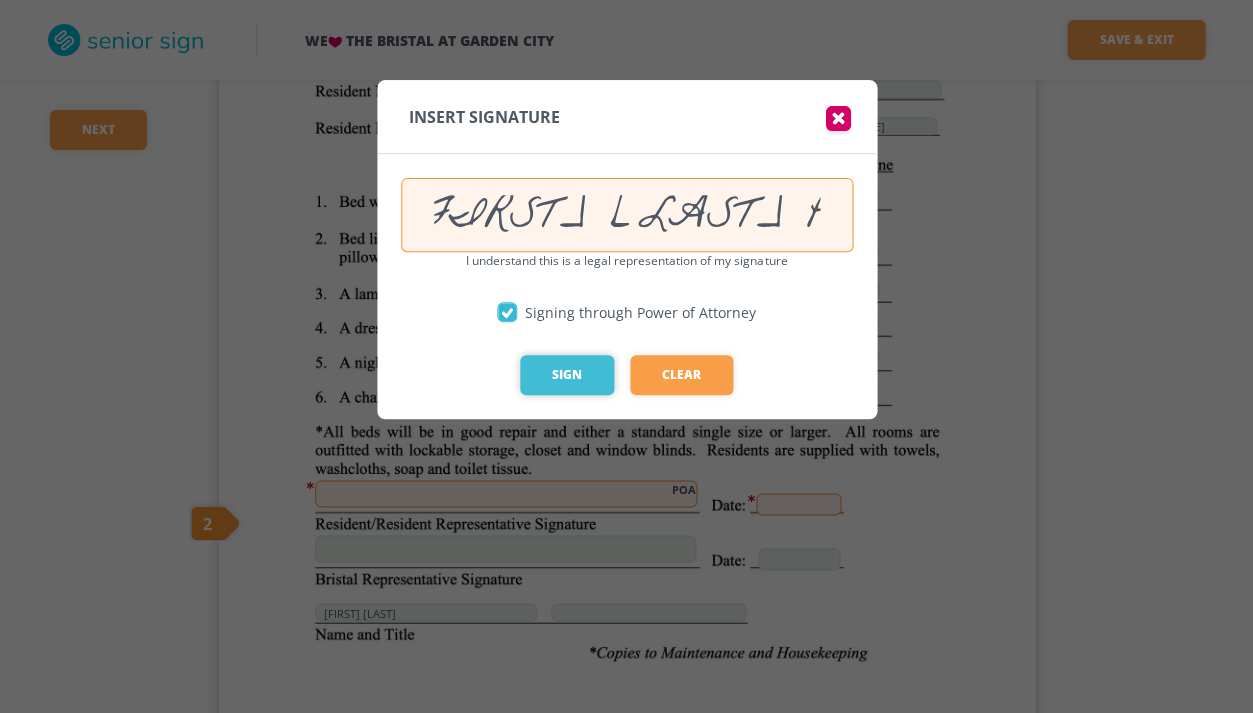 click on "Sign" at bounding box center (567, 375) 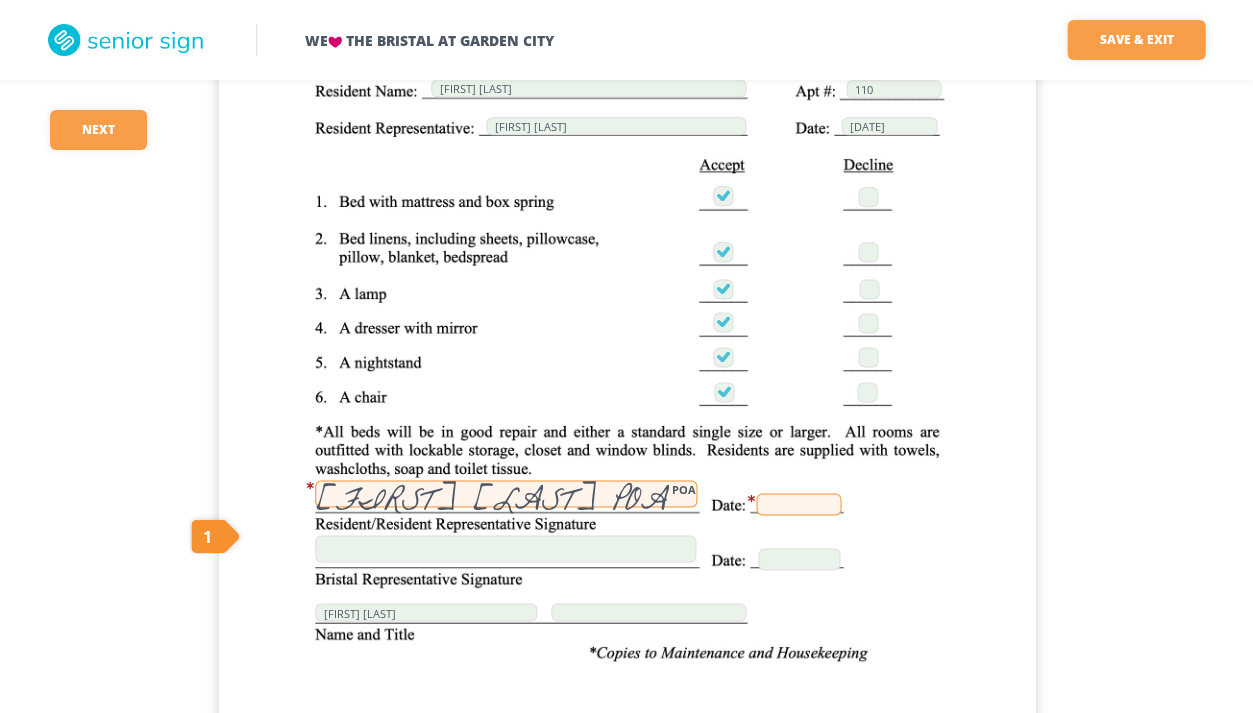 click at bounding box center [798, 504] 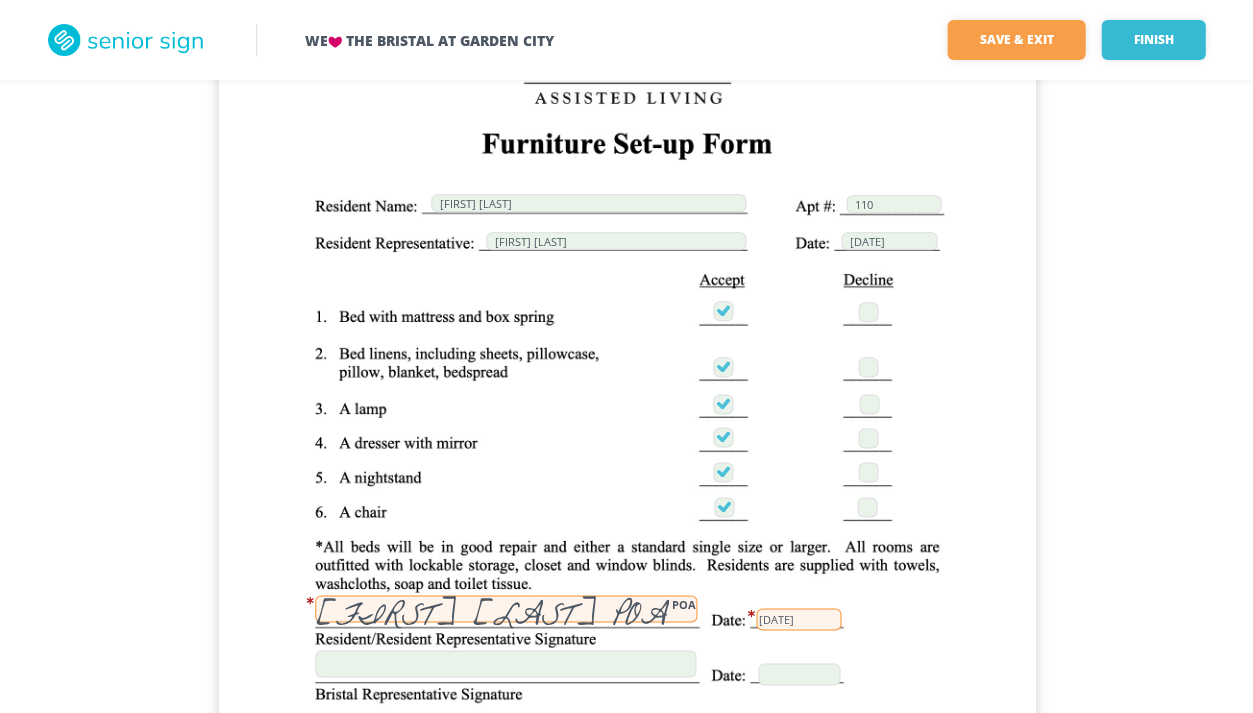 scroll, scrollTop: 286, scrollLeft: 0, axis: vertical 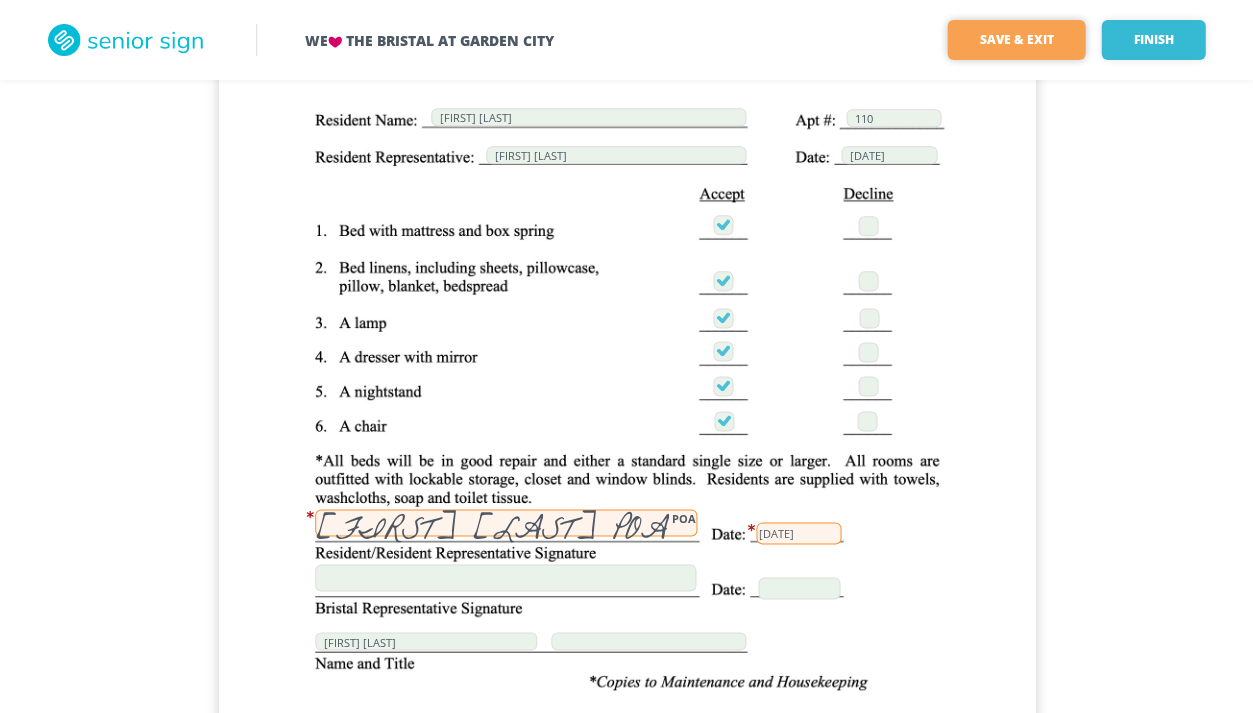 click on "Save & Exit" at bounding box center (1016, 40) 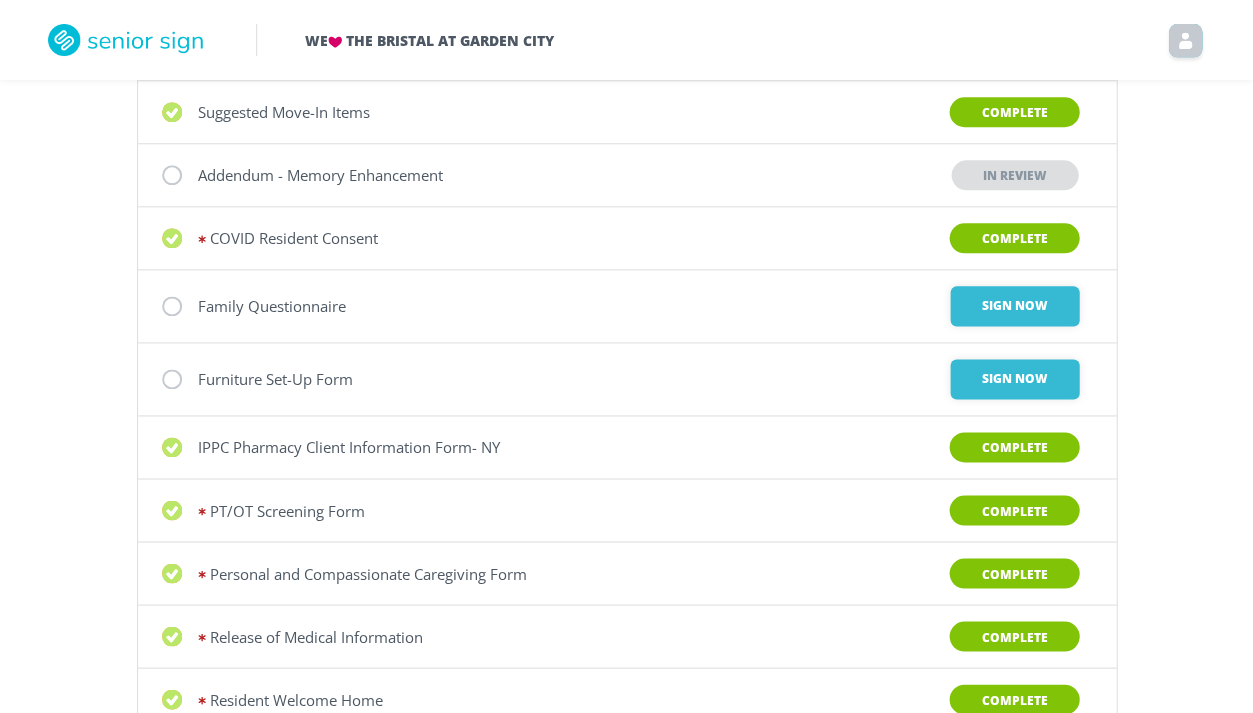 scroll, scrollTop: 306, scrollLeft: 0, axis: vertical 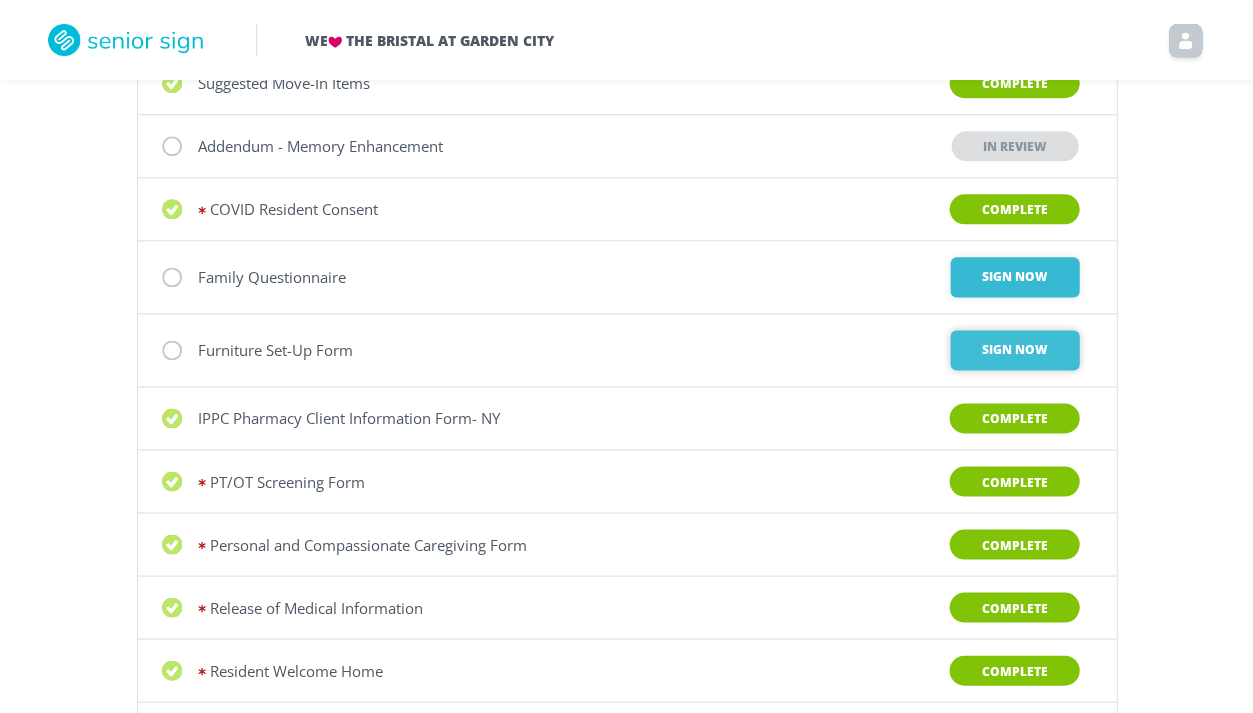 click on "Sign Now" at bounding box center [1014, 277] 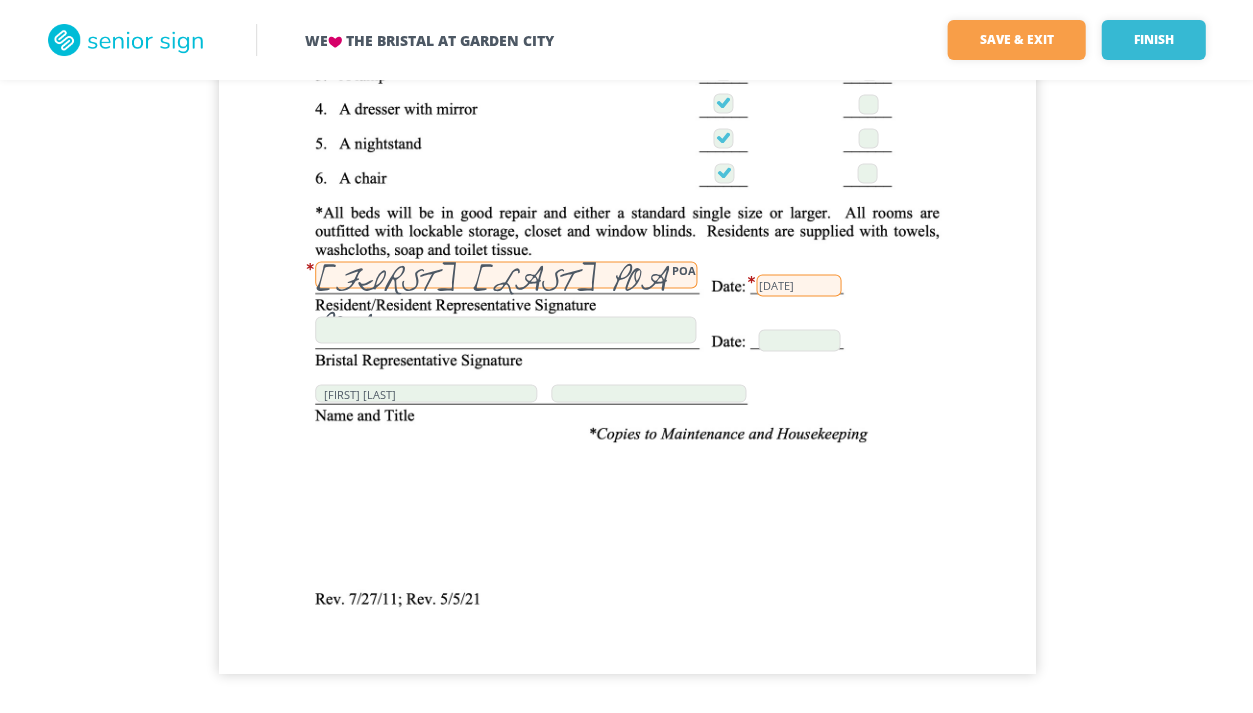 scroll, scrollTop: 533, scrollLeft: 0, axis: vertical 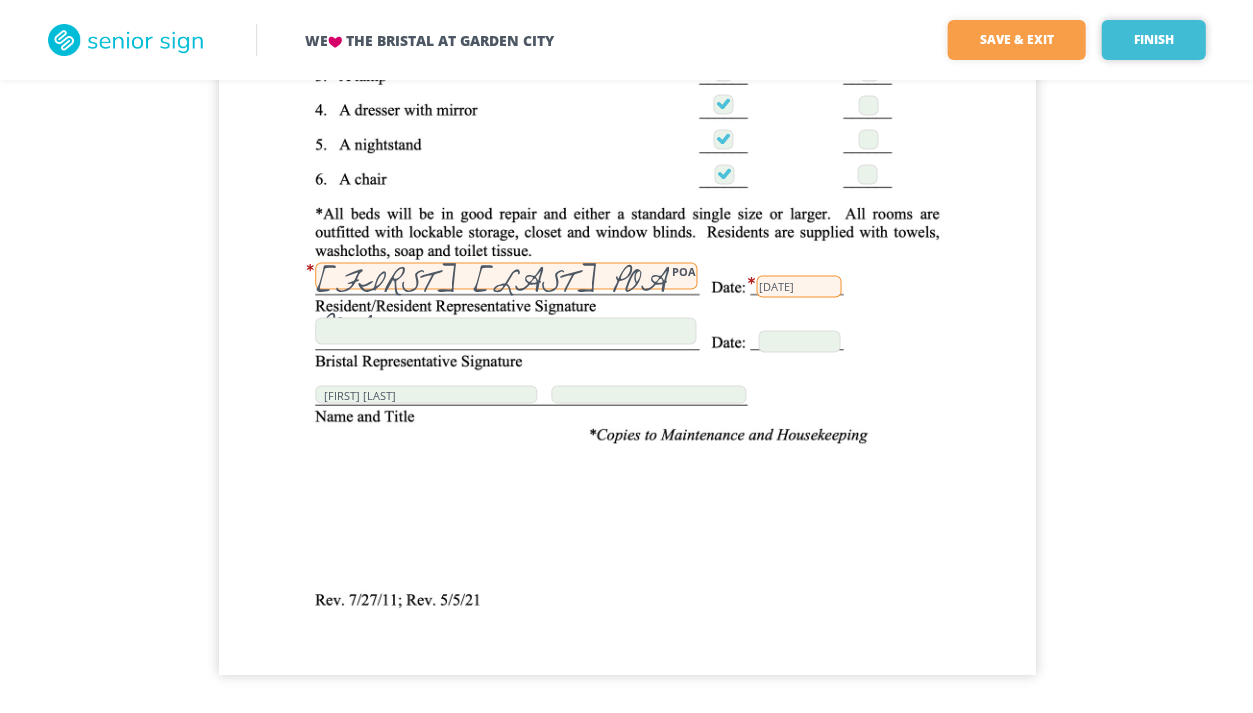 click on "Finish" at bounding box center [1153, 40] 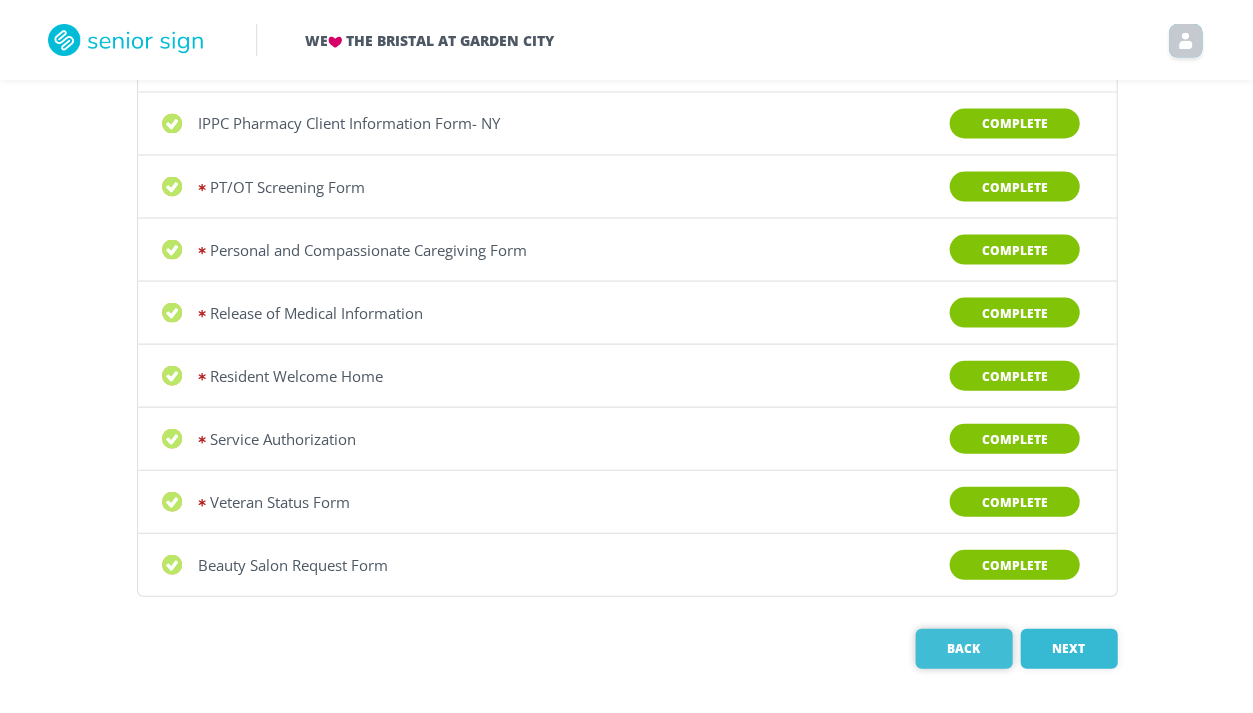 scroll, scrollTop: 590, scrollLeft: 0, axis: vertical 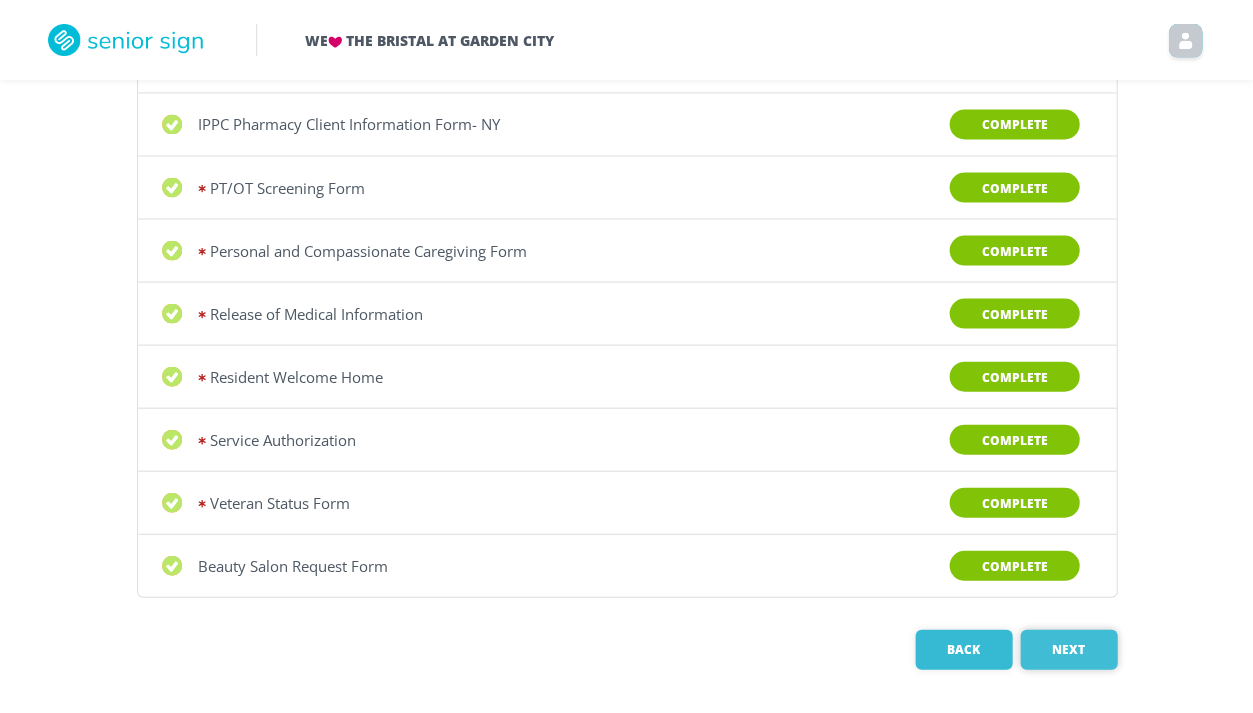 click on "Next" at bounding box center [1068, 649] 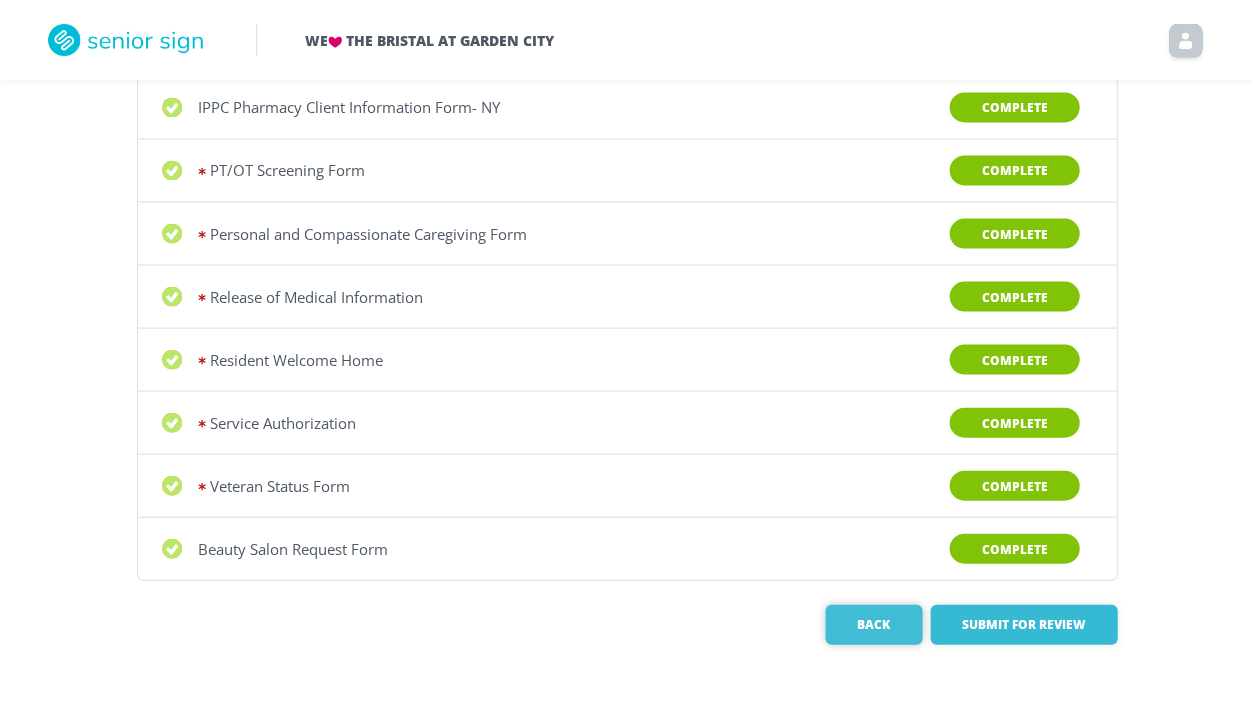 scroll, scrollTop: 553, scrollLeft: 0, axis: vertical 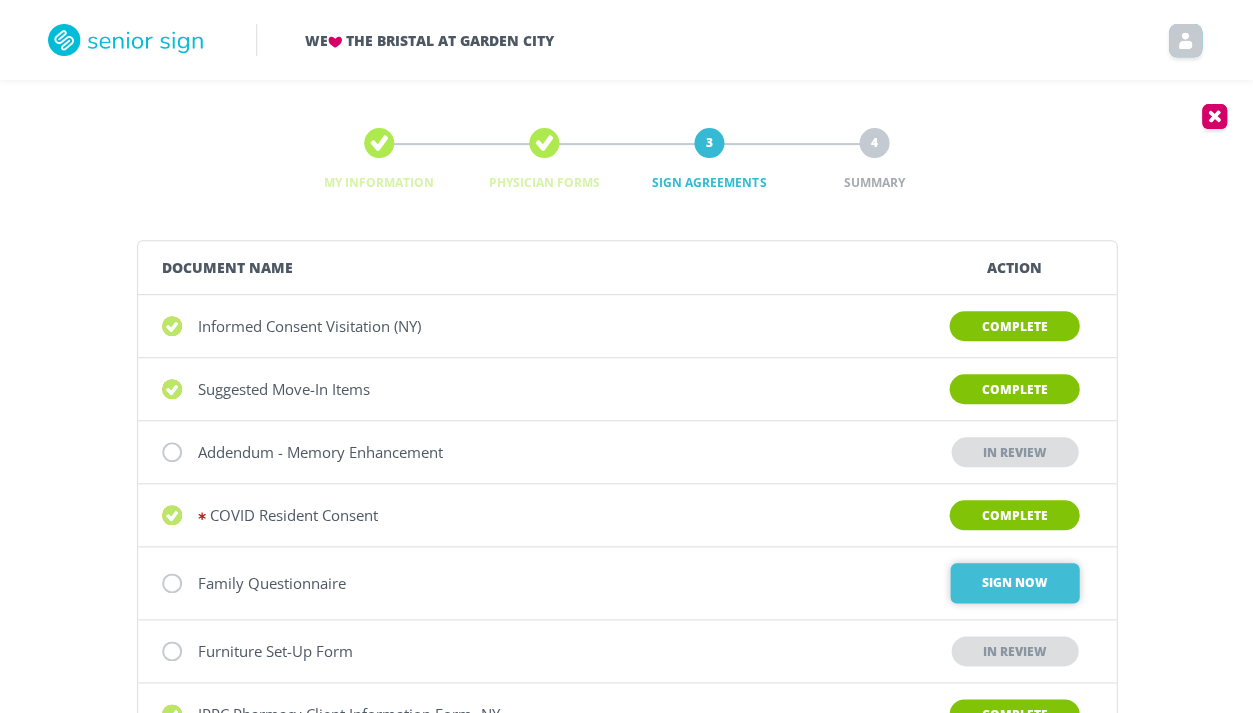 click on "Sign Now" at bounding box center [1014, 583] 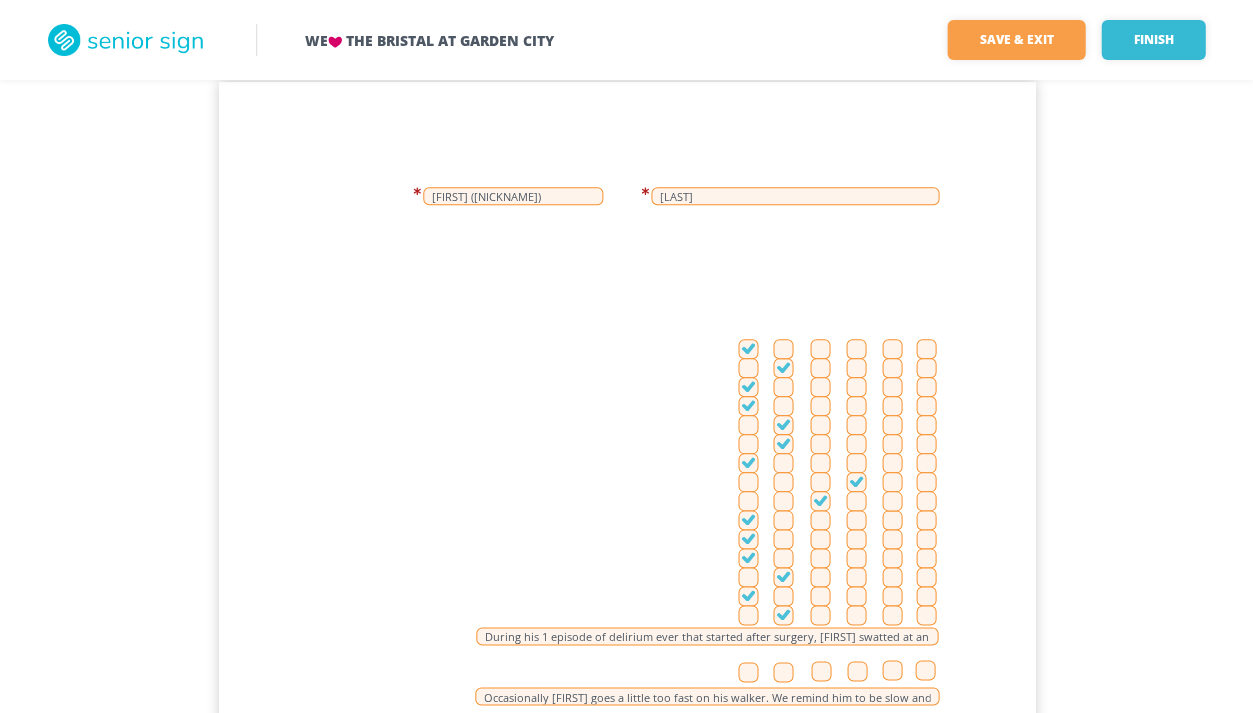 scroll, scrollTop: 101, scrollLeft: 0, axis: vertical 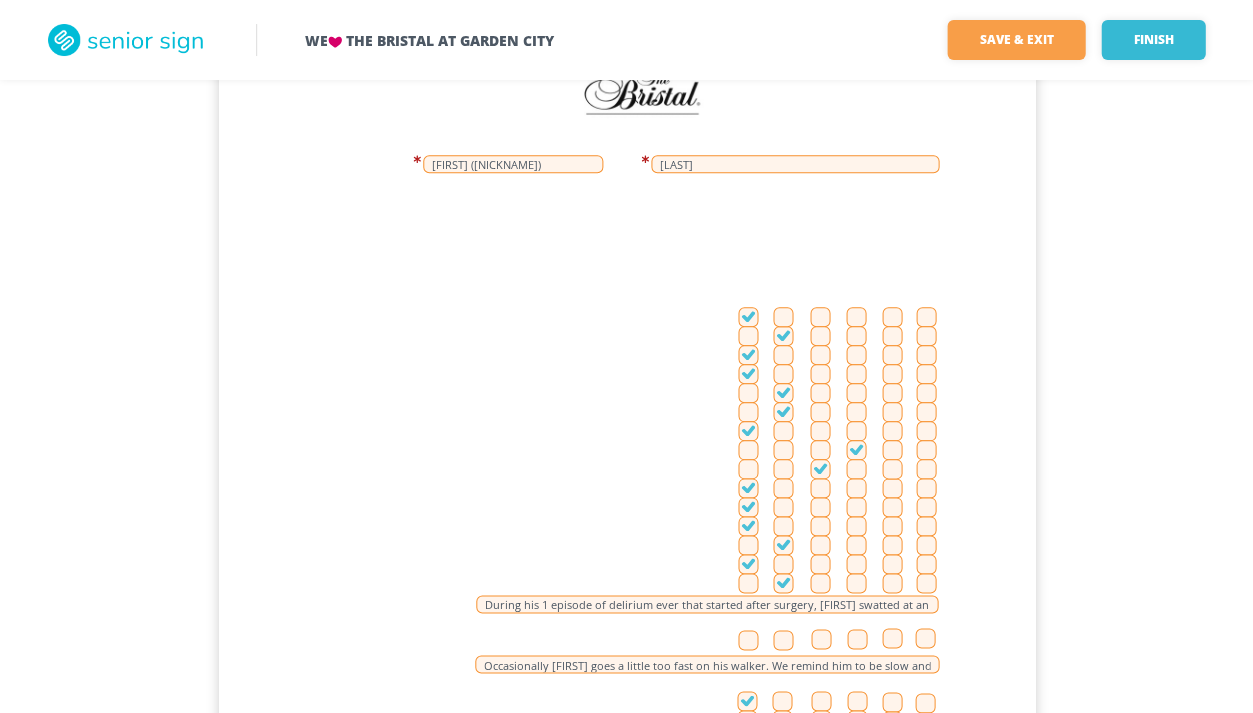 click at bounding box center (856, 564) 